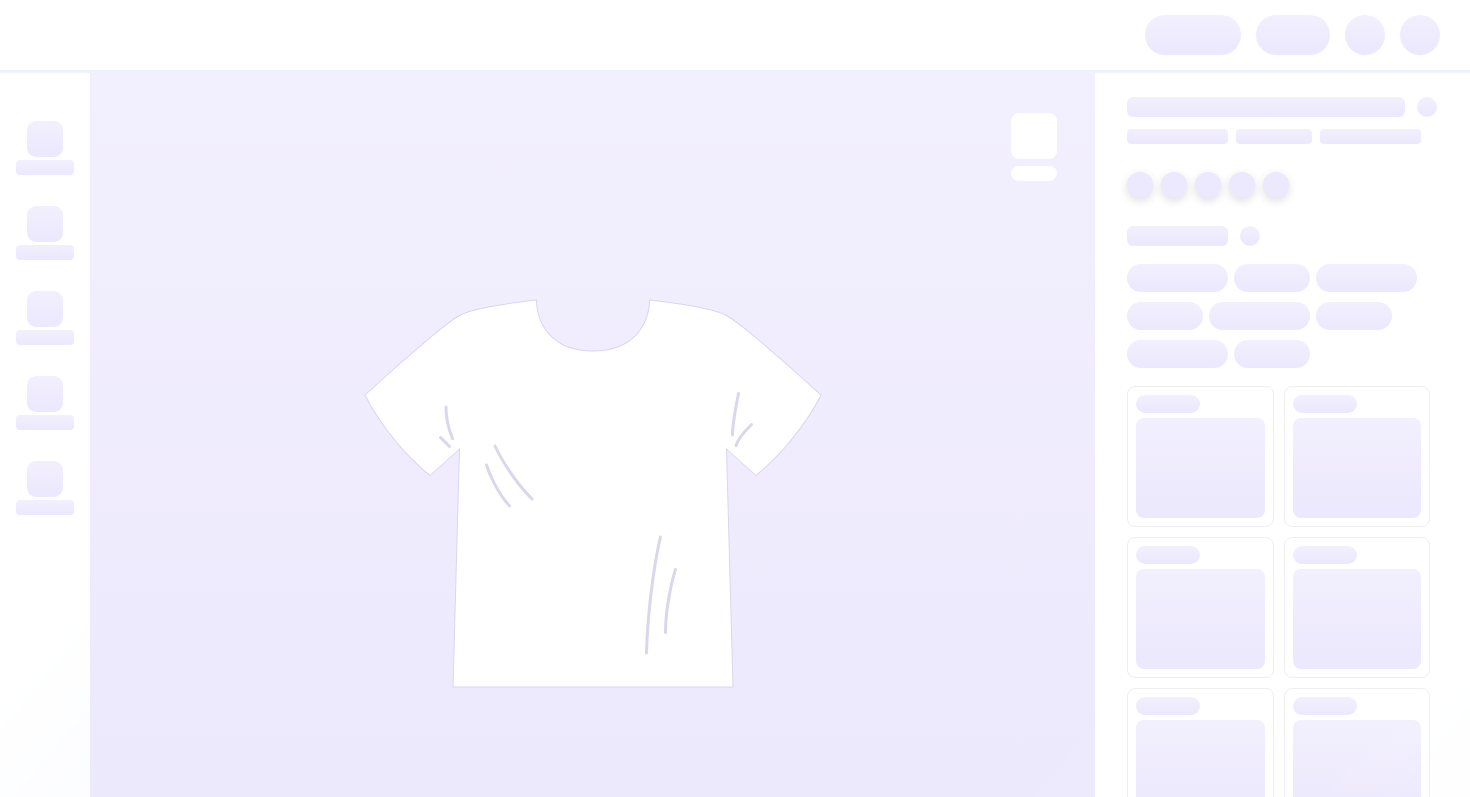 scroll, scrollTop: 0, scrollLeft: 0, axis: both 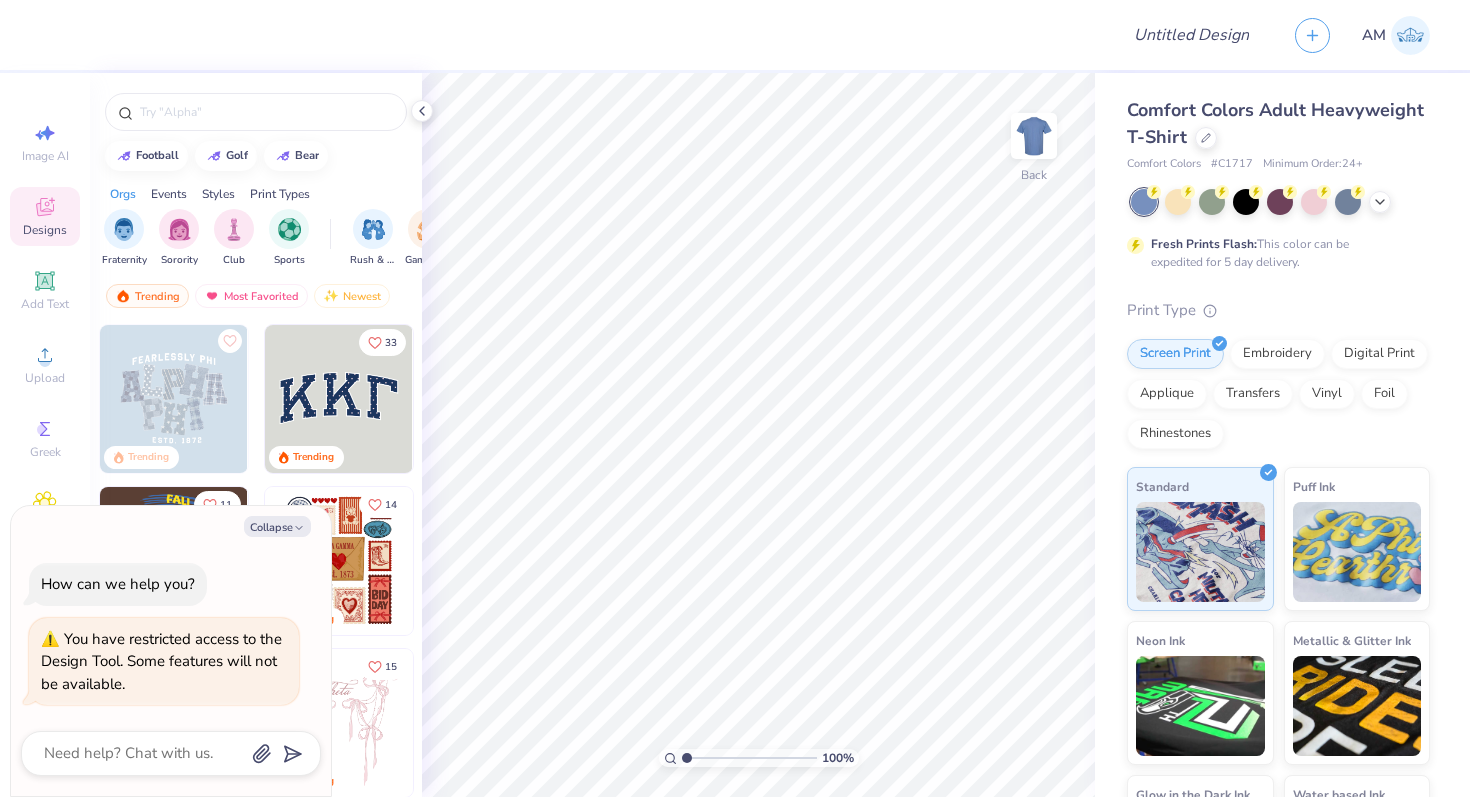 click at bounding box center (339, 399) 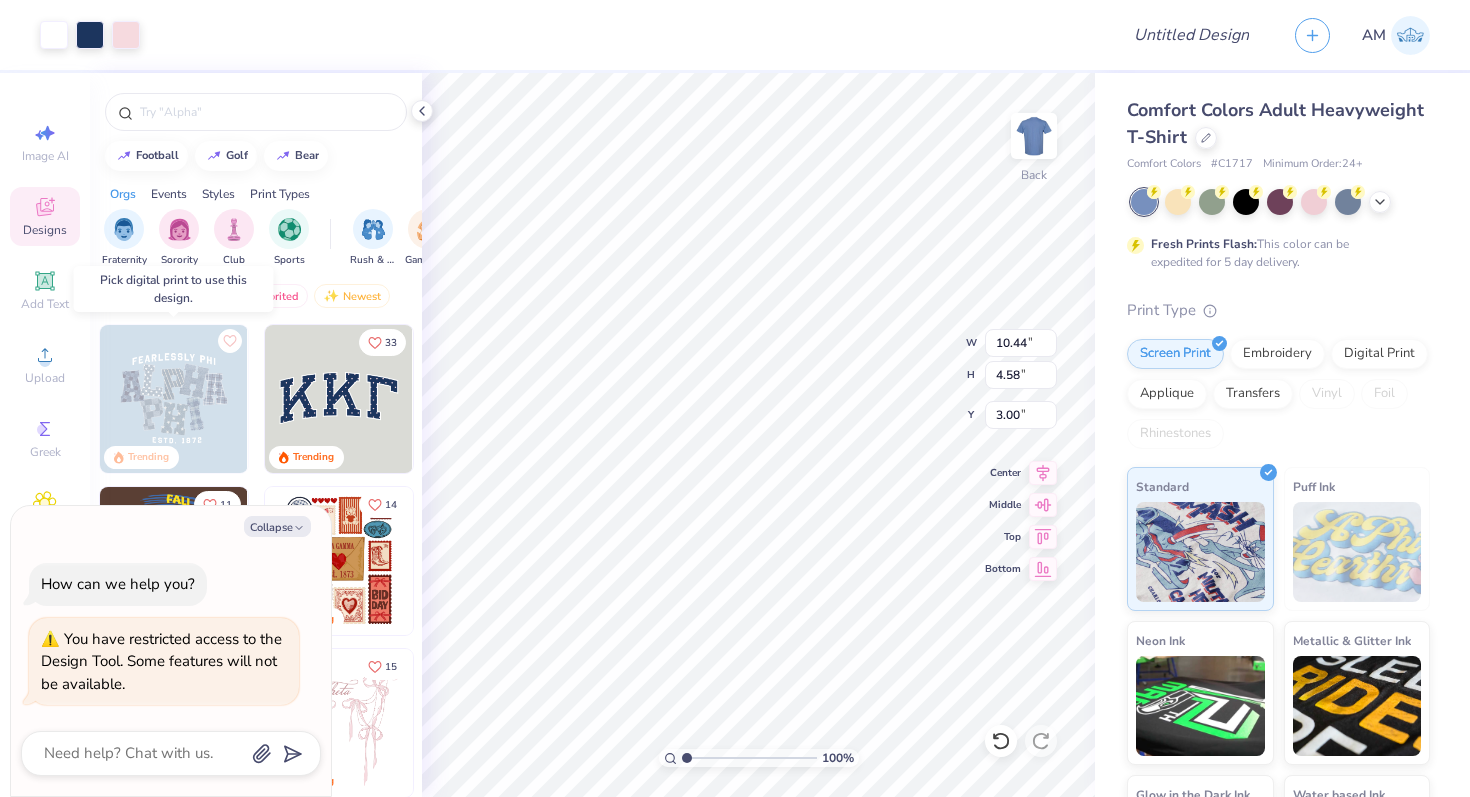 click at bounding box center [174, 399] 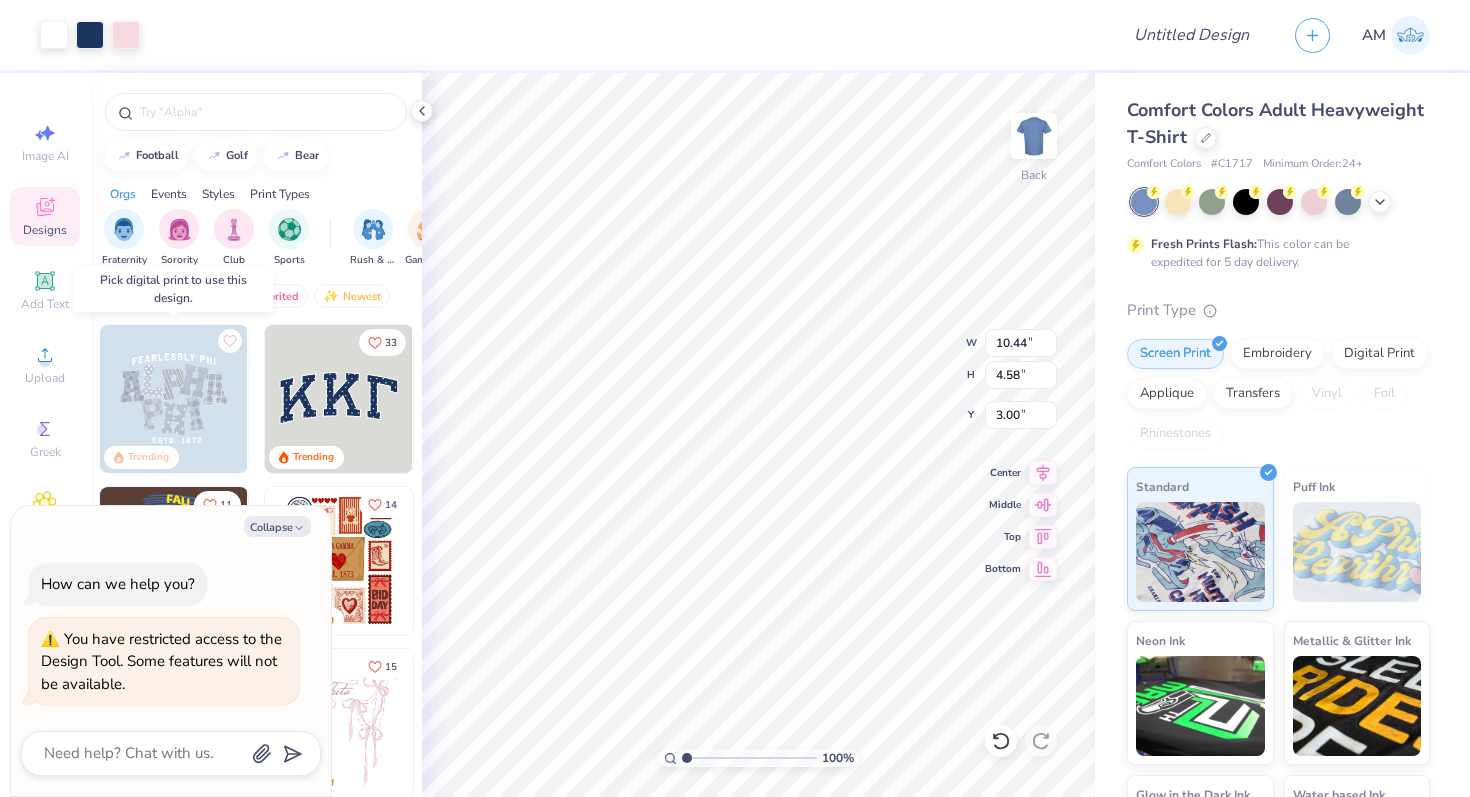 click at bounding box center (174, 399) 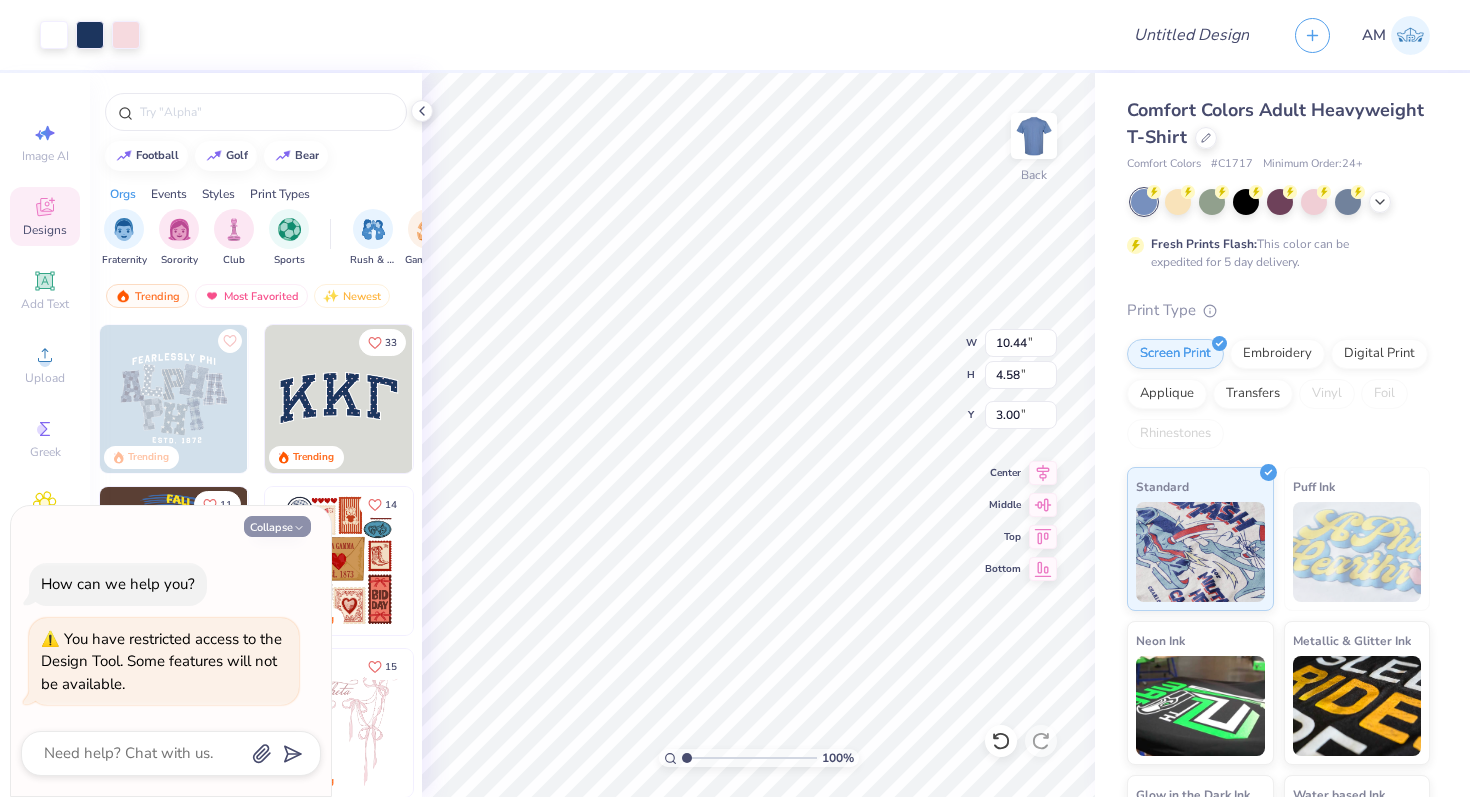 click on "Collapse" at bounding box center (277, 526) 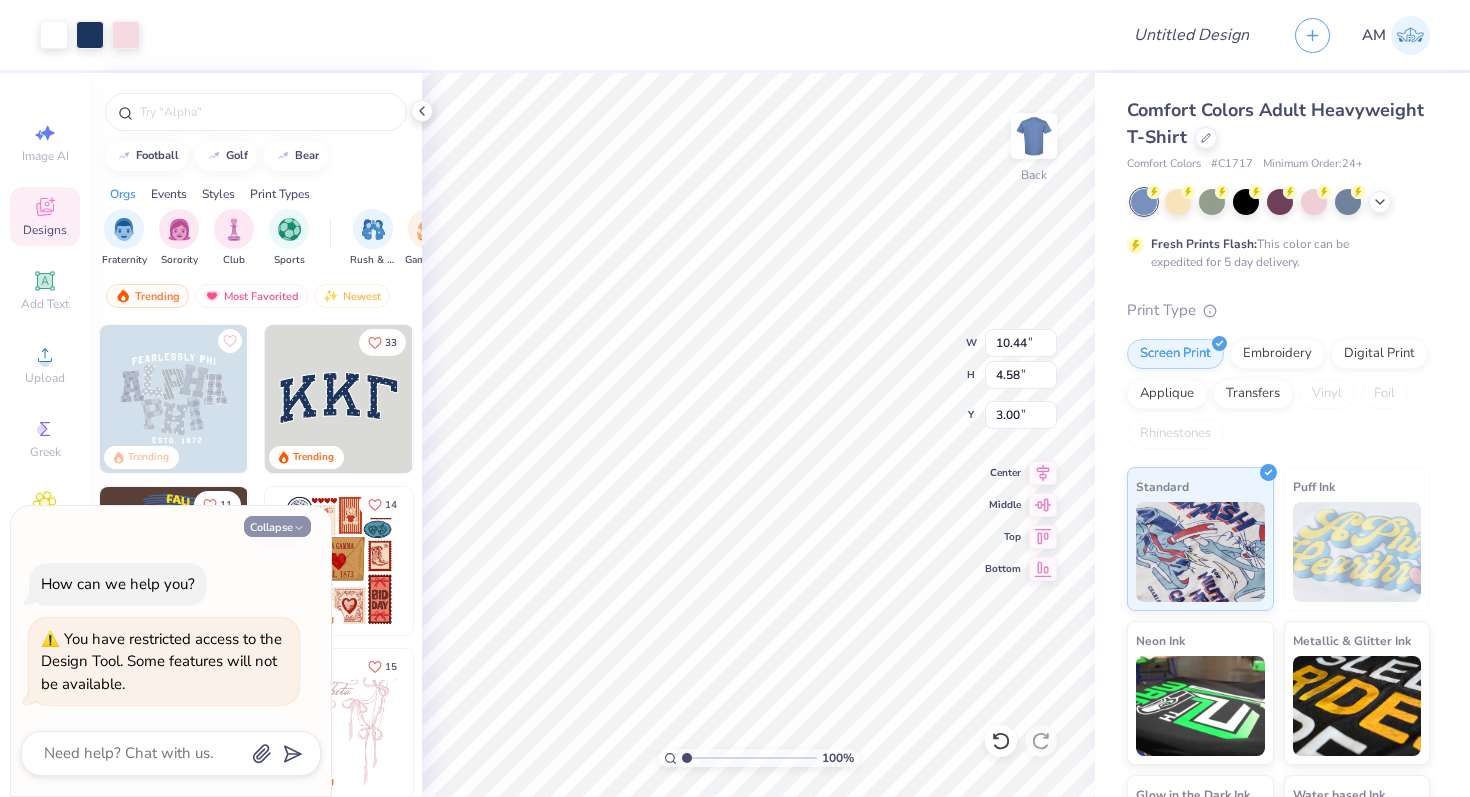 type on "x" 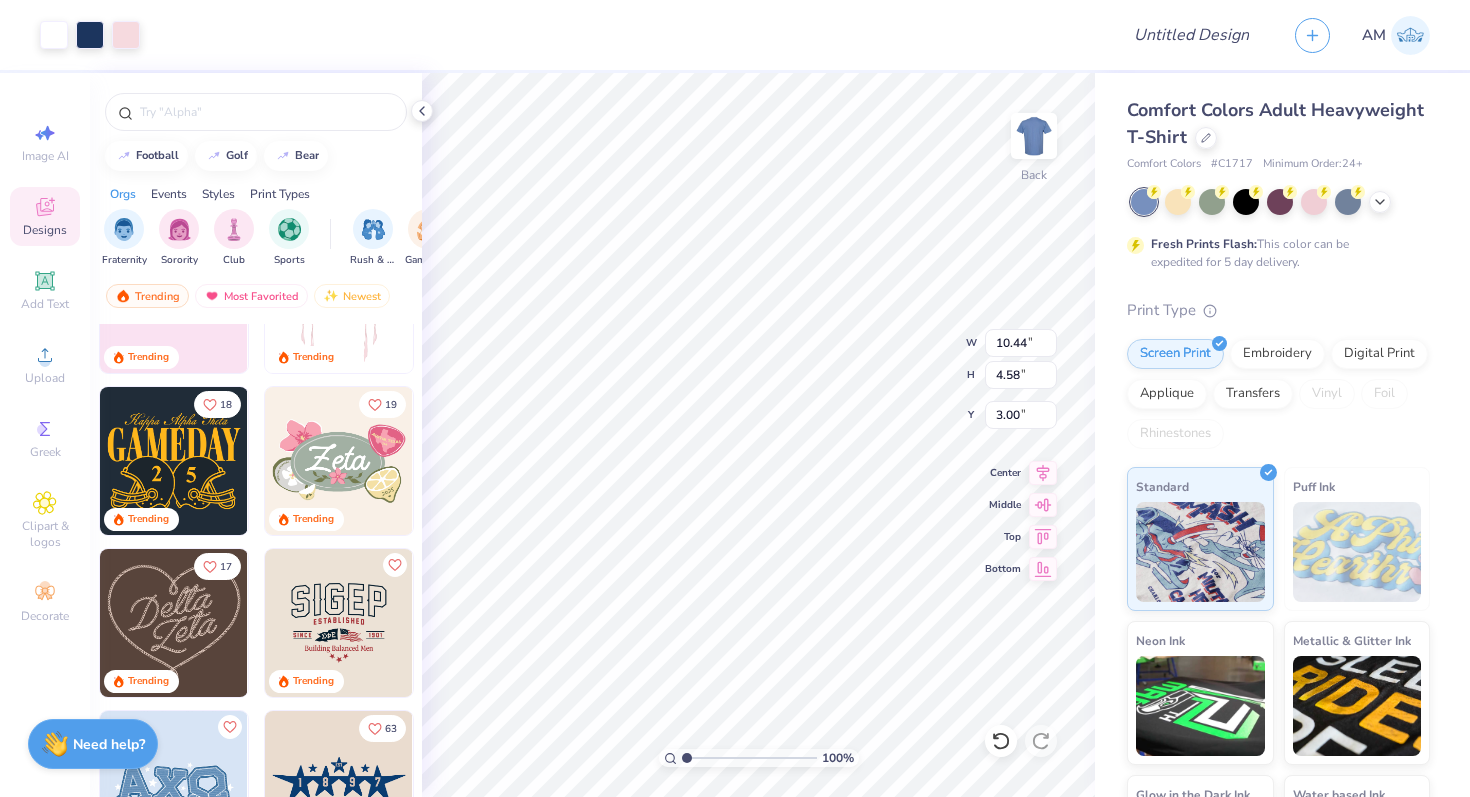 scroll, scrollTop: 452, scrollLeft: 0, axis: vertical 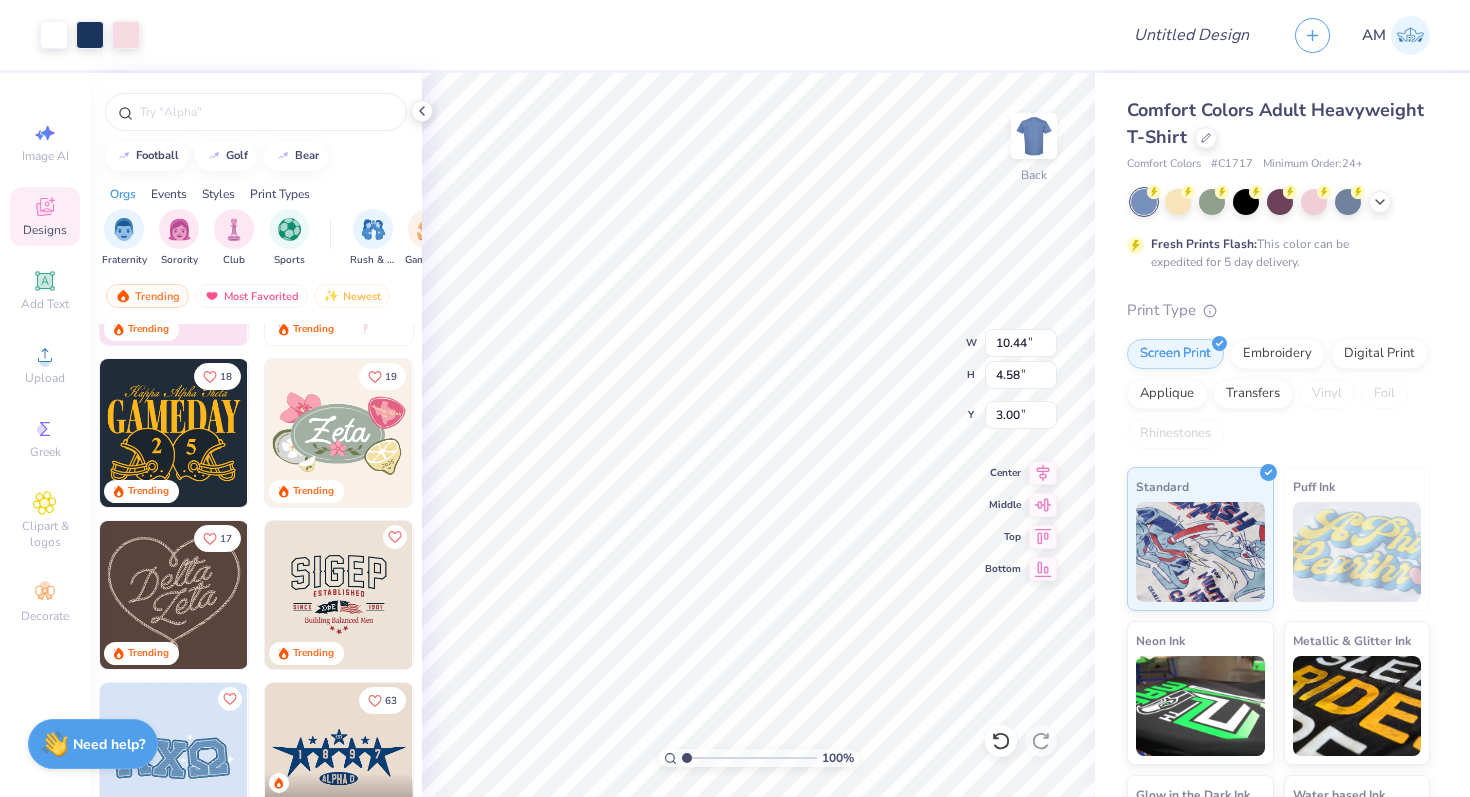 click at bounding box center [339, 433] 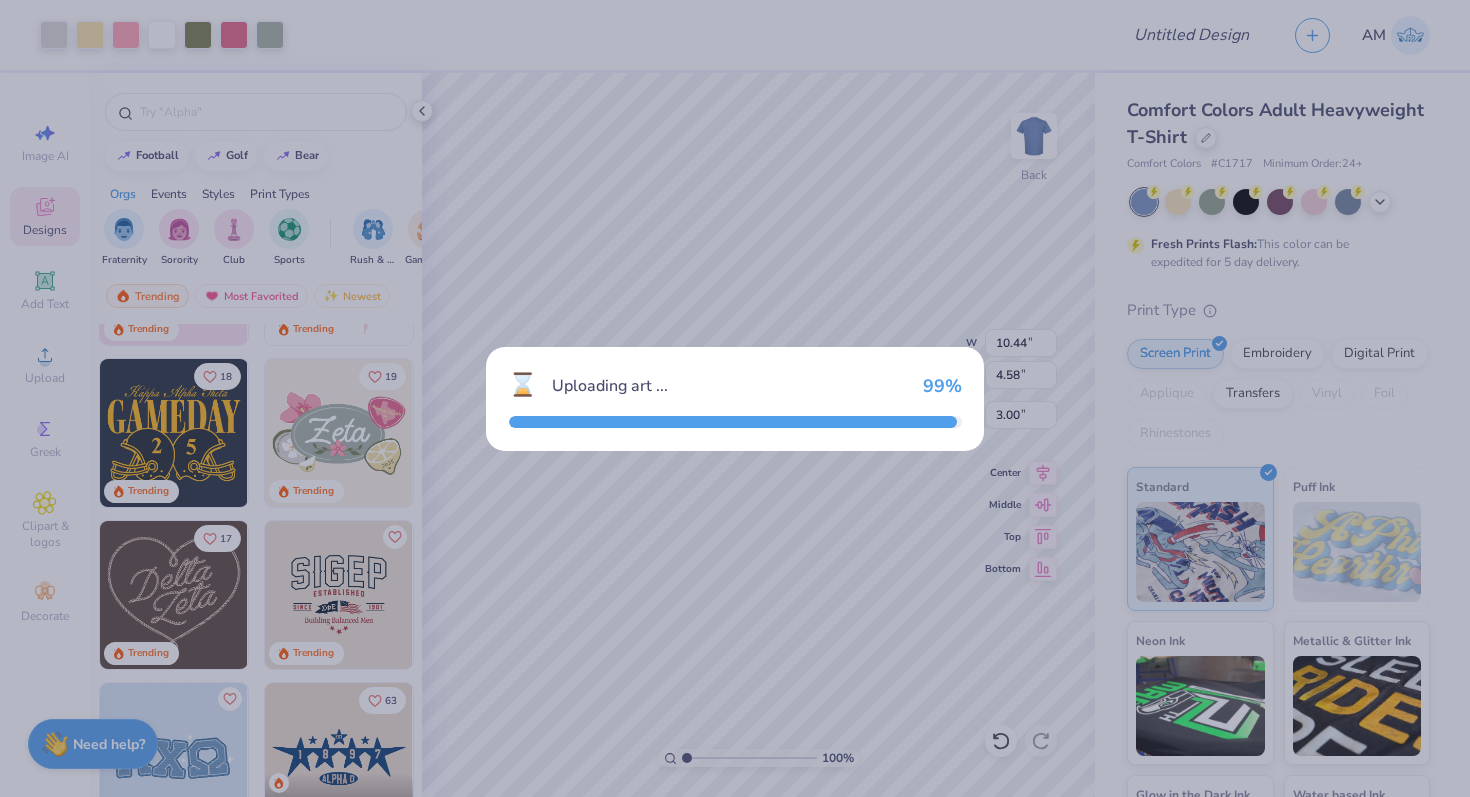 type on "9.64" 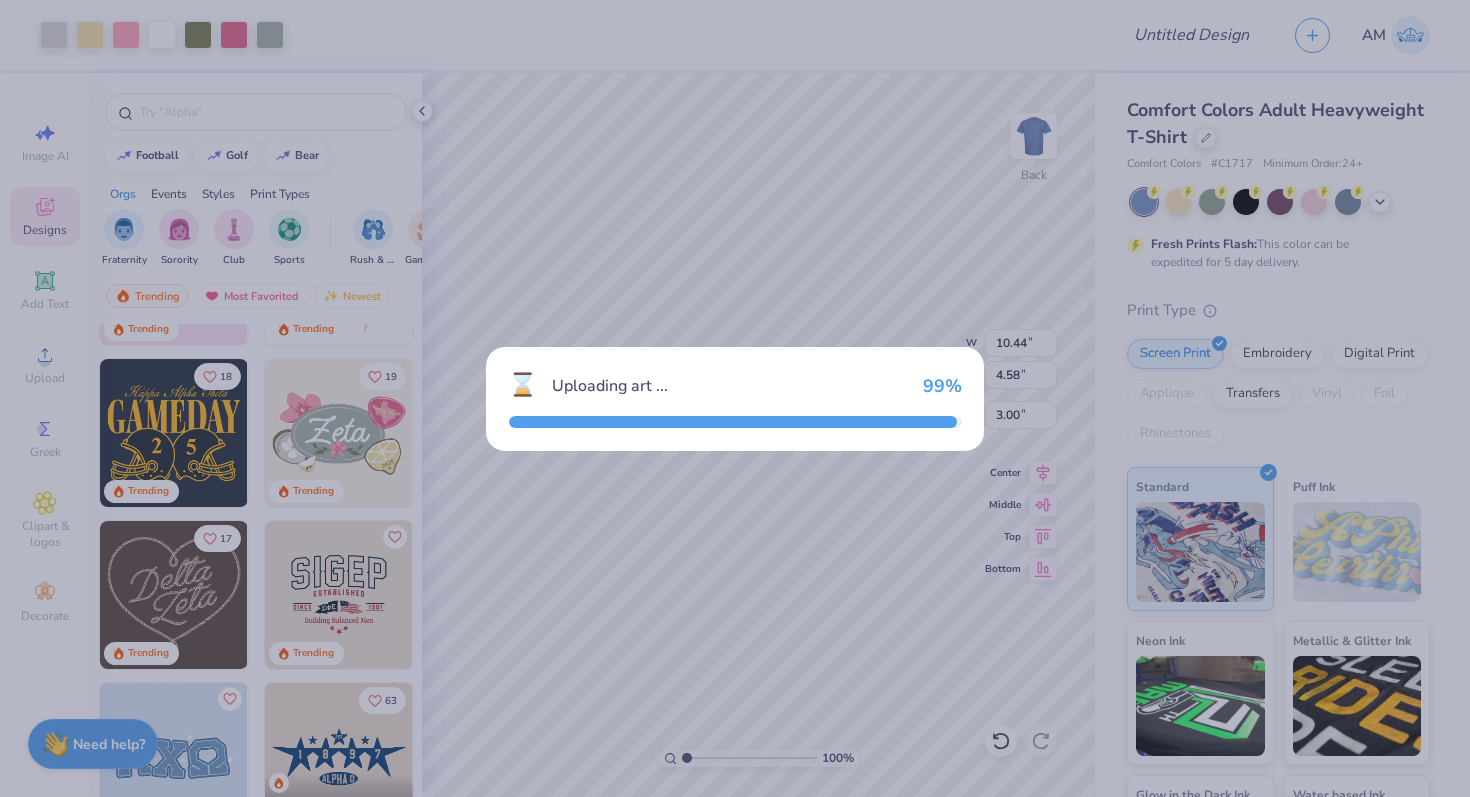 type on "6.08" 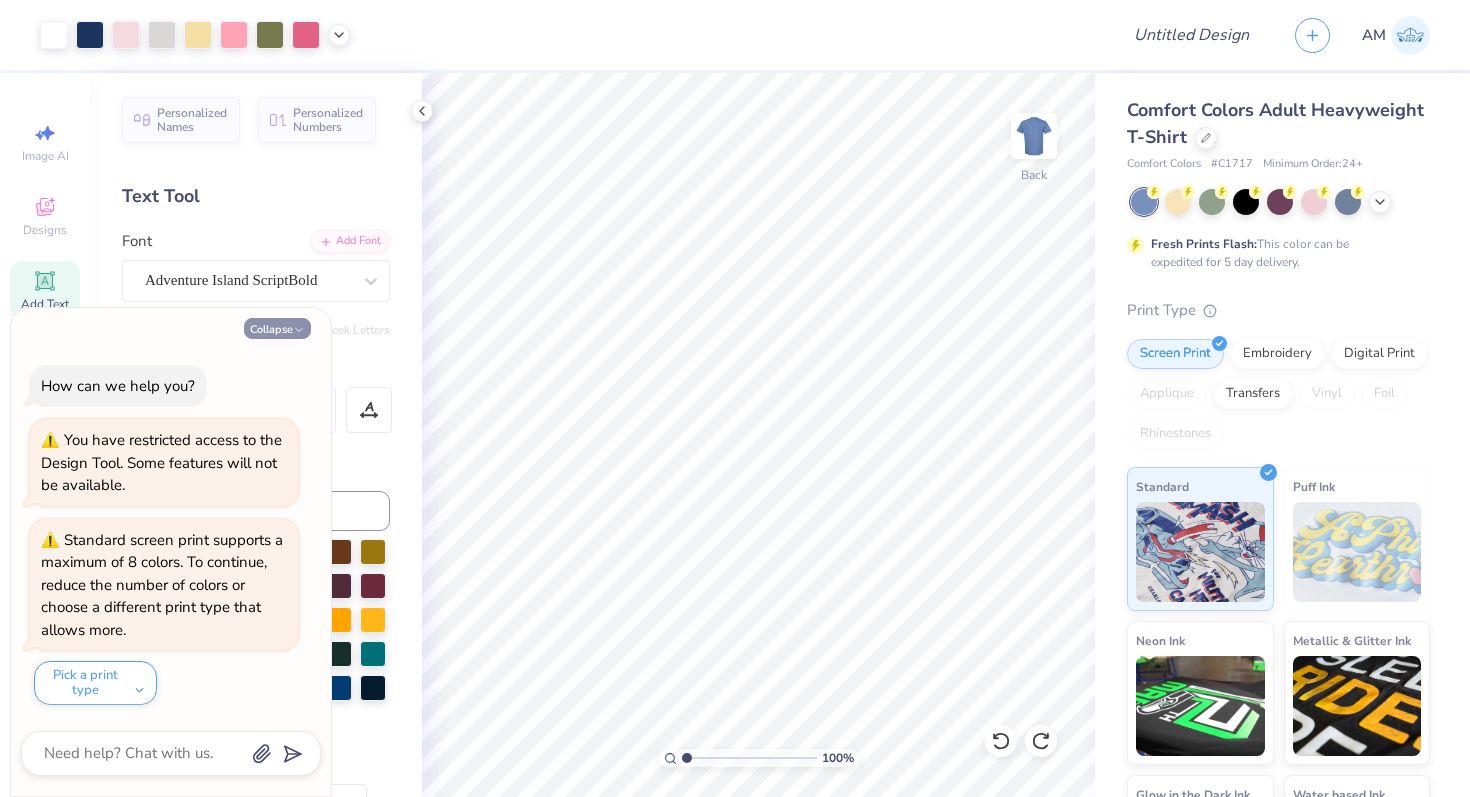 click on "Collapse" at bounding box center [277, 328] 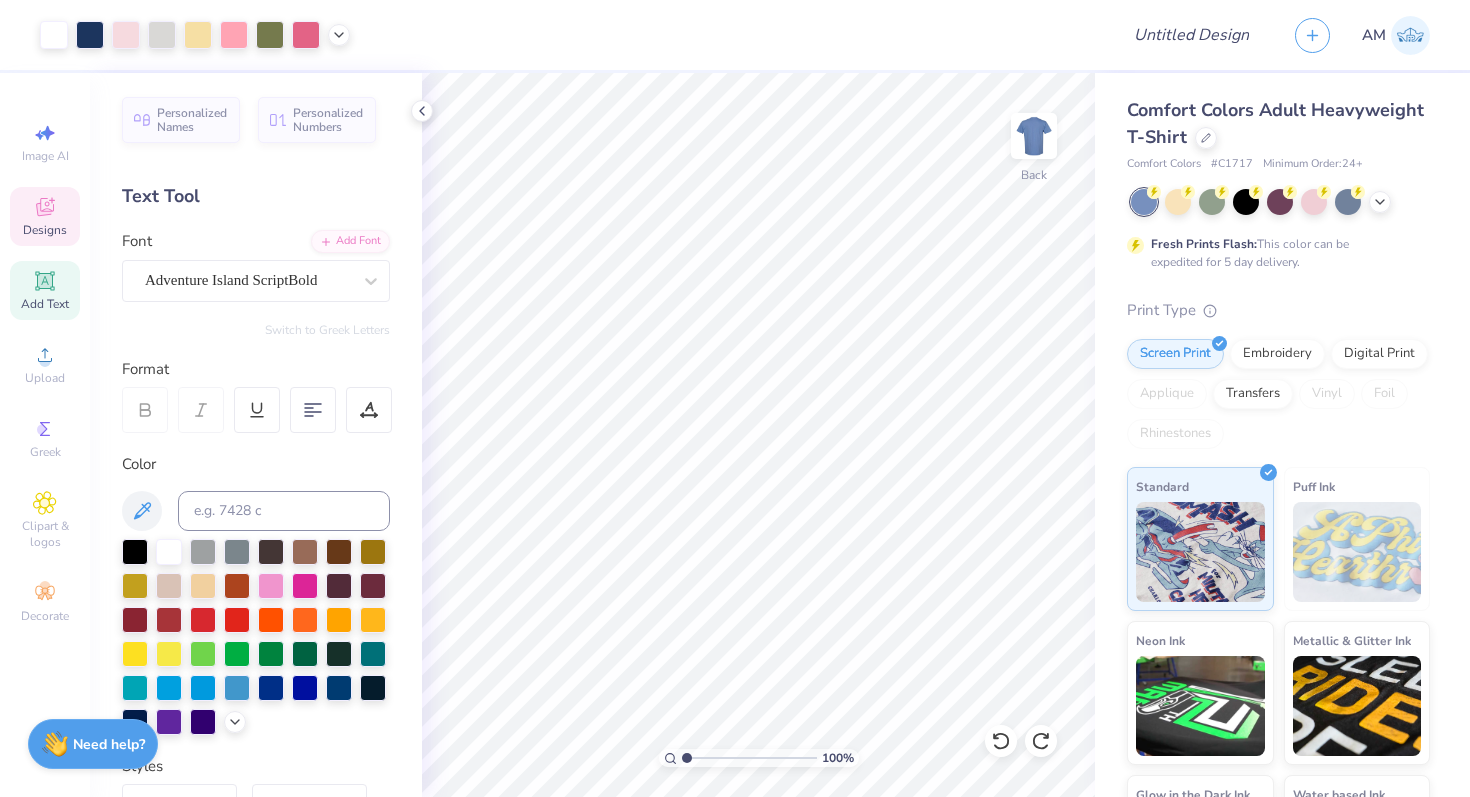 click on "Designs" at bounding box center (45, 216) 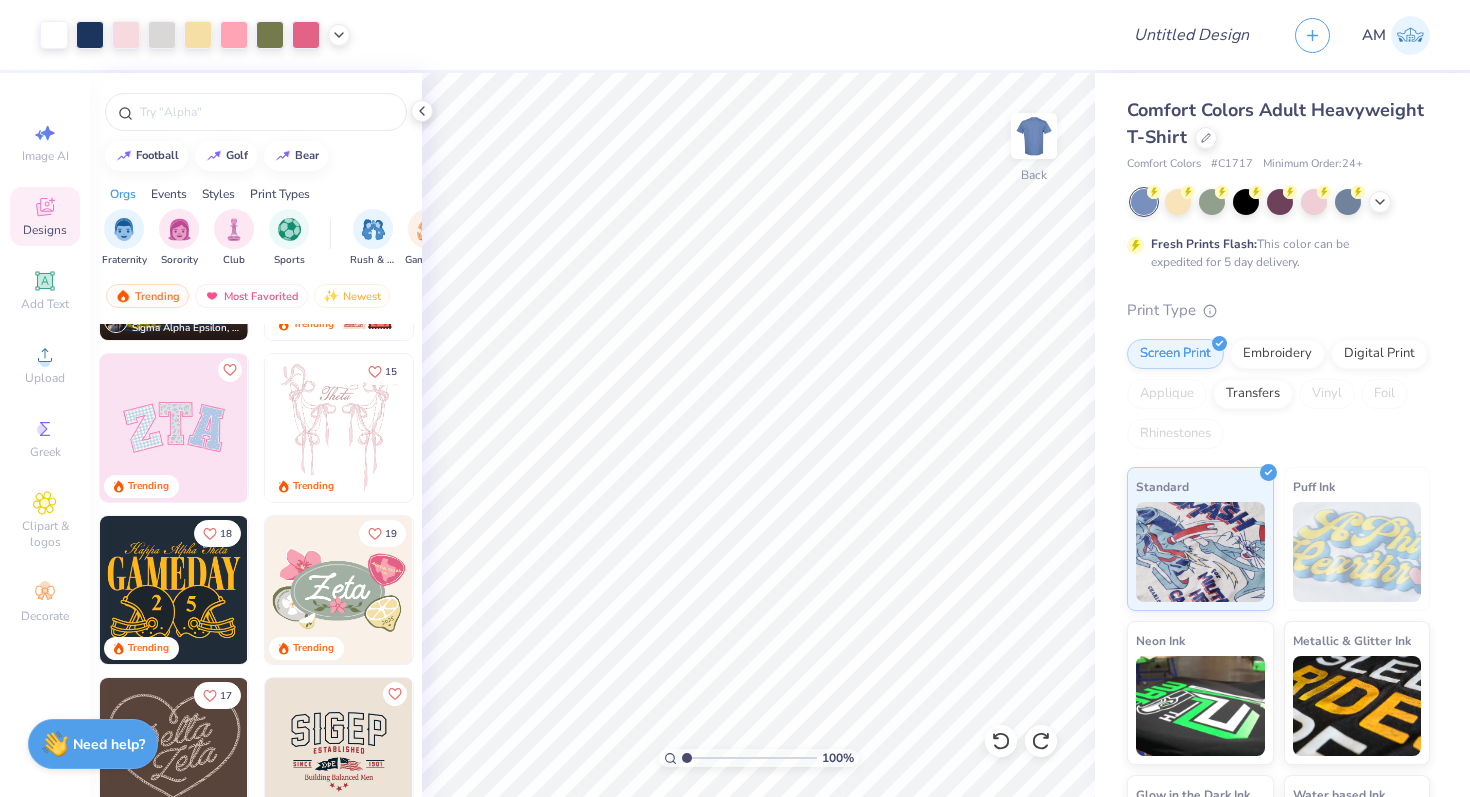 scroll, scrollTop: 410, scrollLeft: 0, axis: vertical 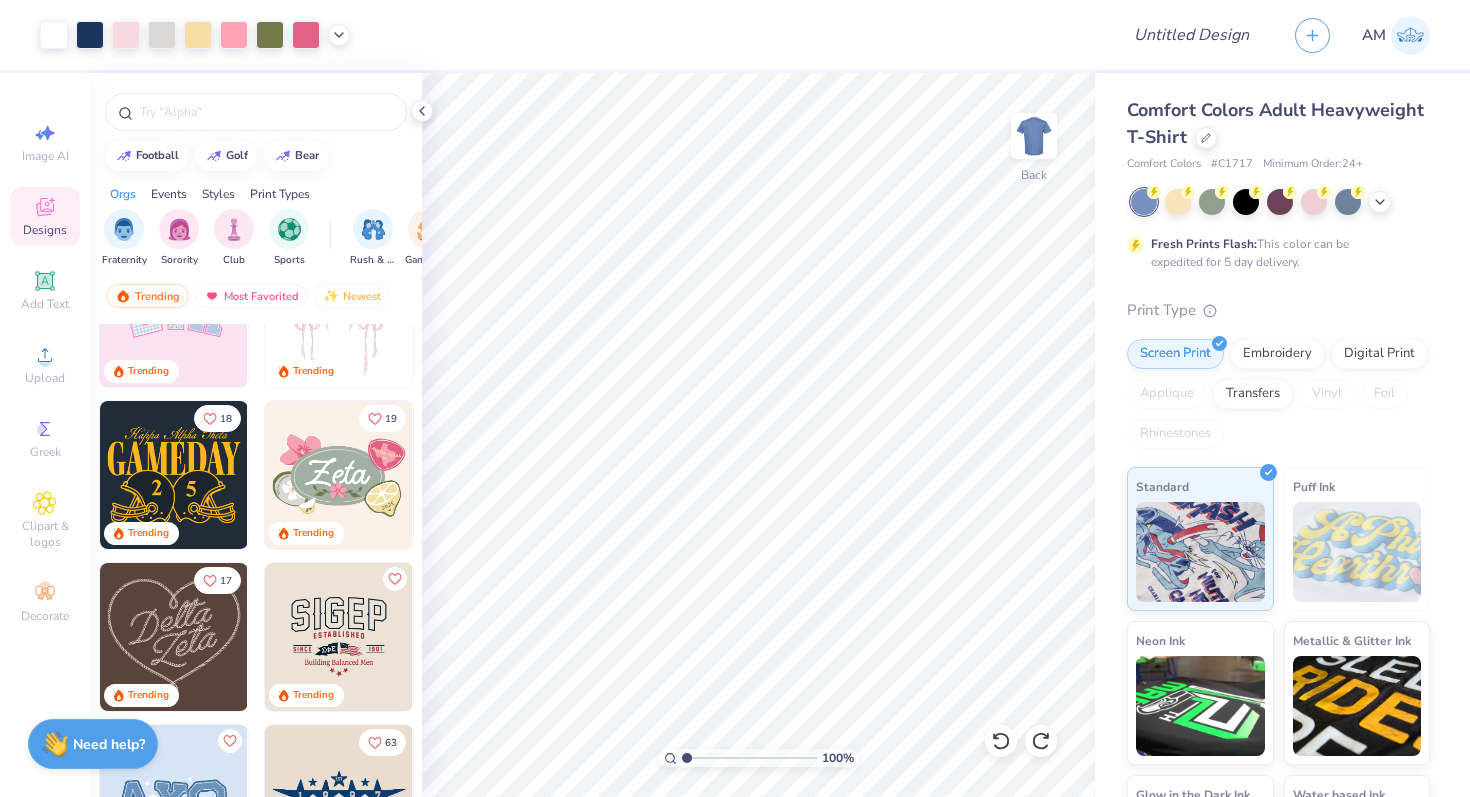 click at bounding box center (174, 637) 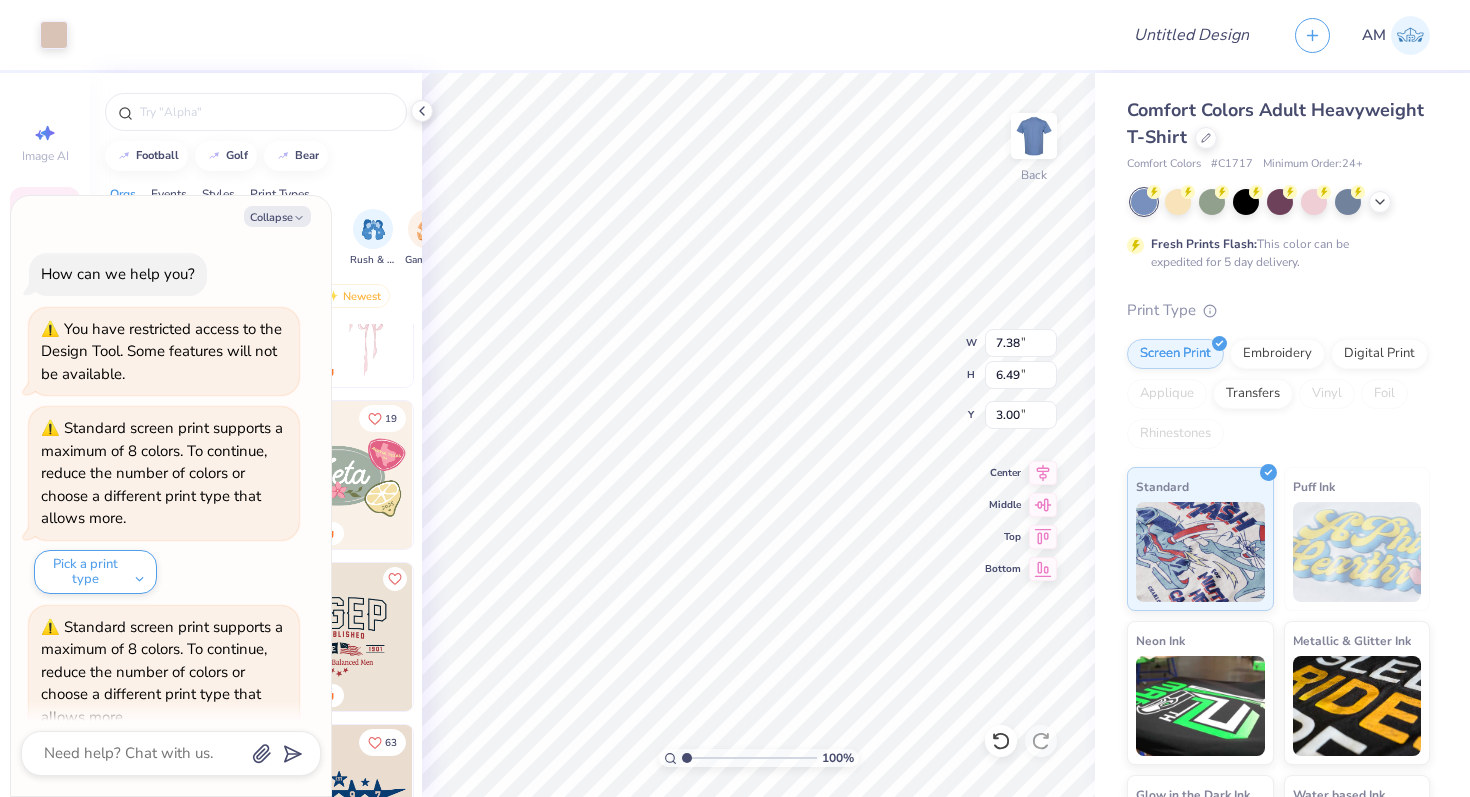 scroll, scrollTop: 87, scrollLeft: 0, axis: vertical 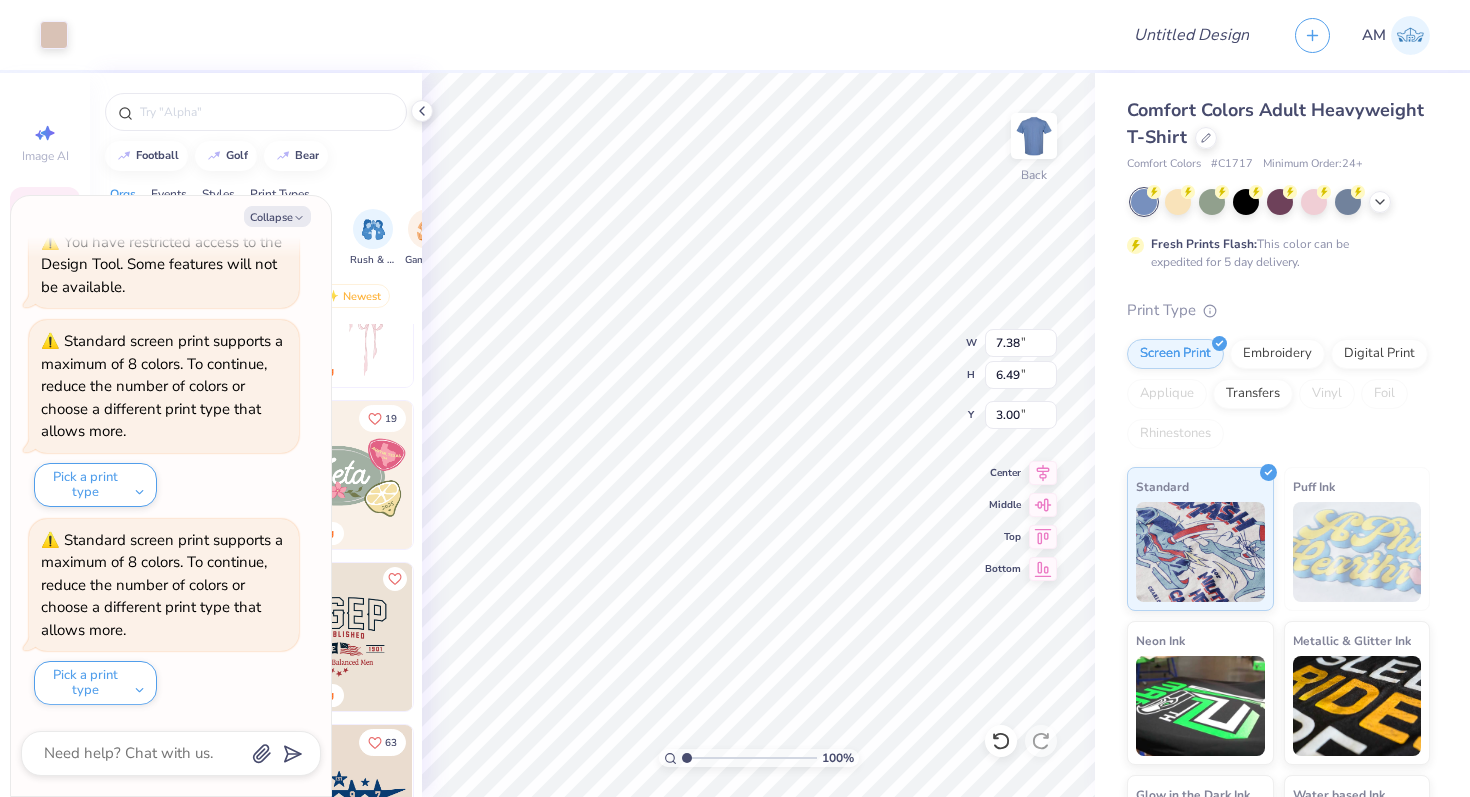 type on "x" 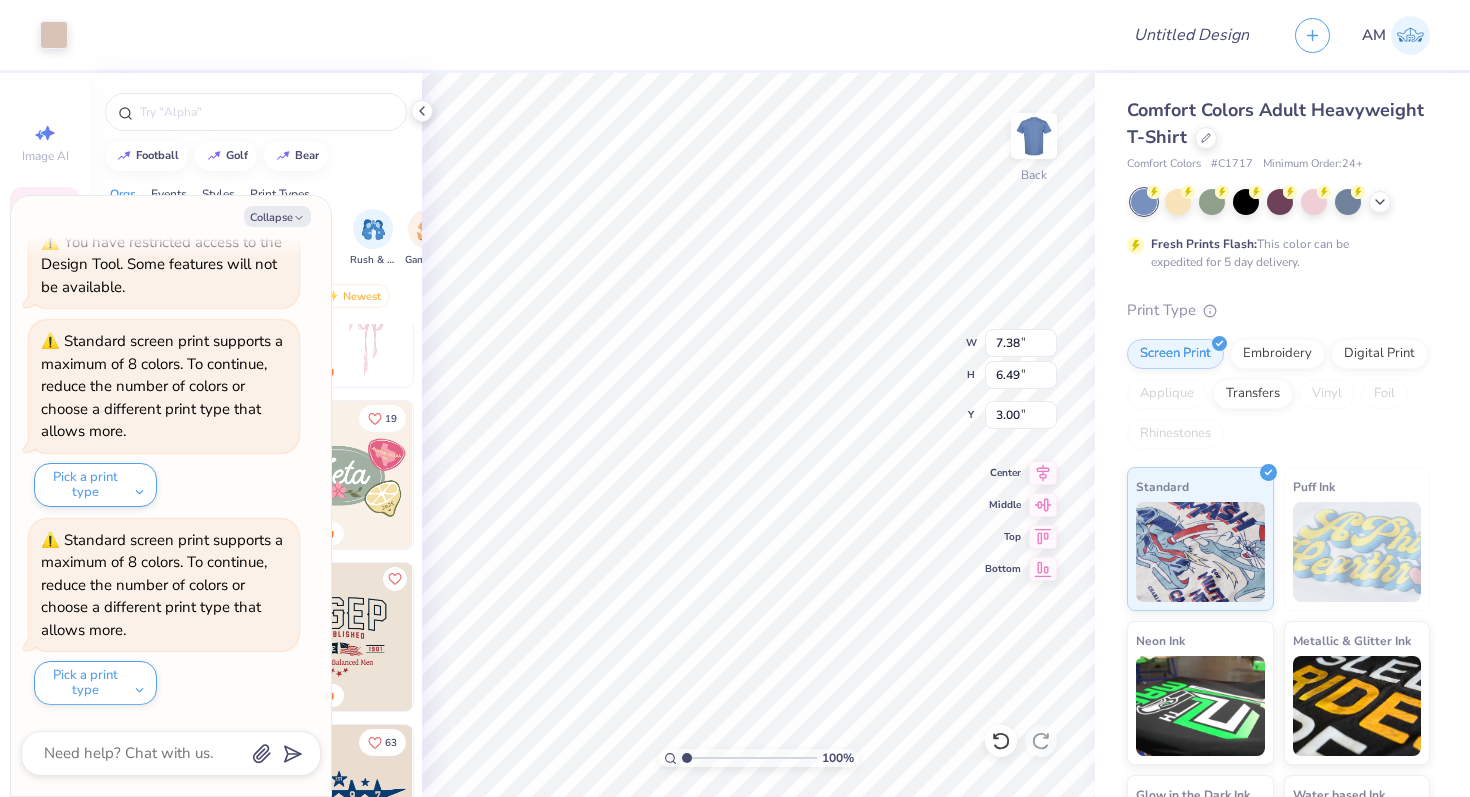 type on "11.85" 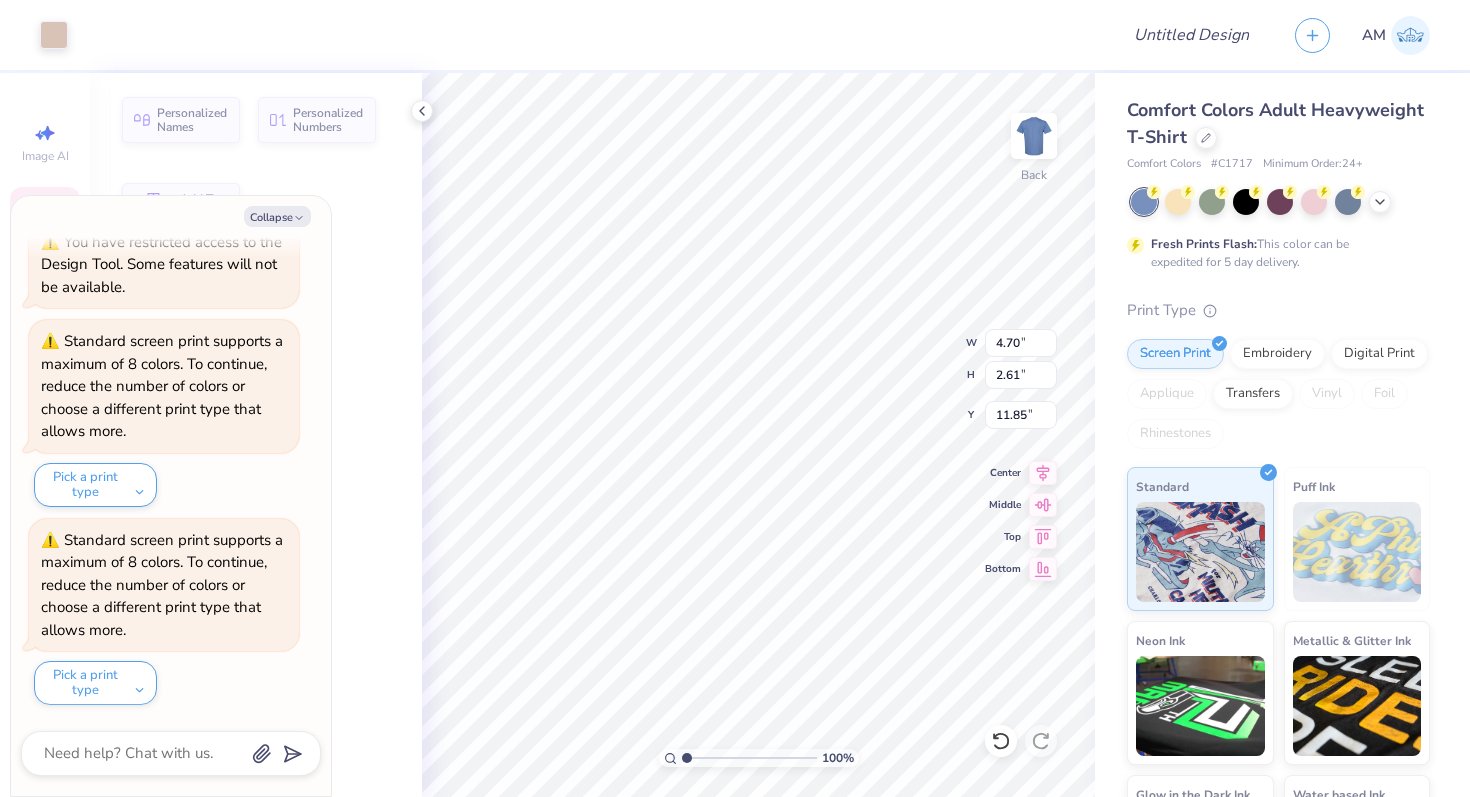 type on "x" 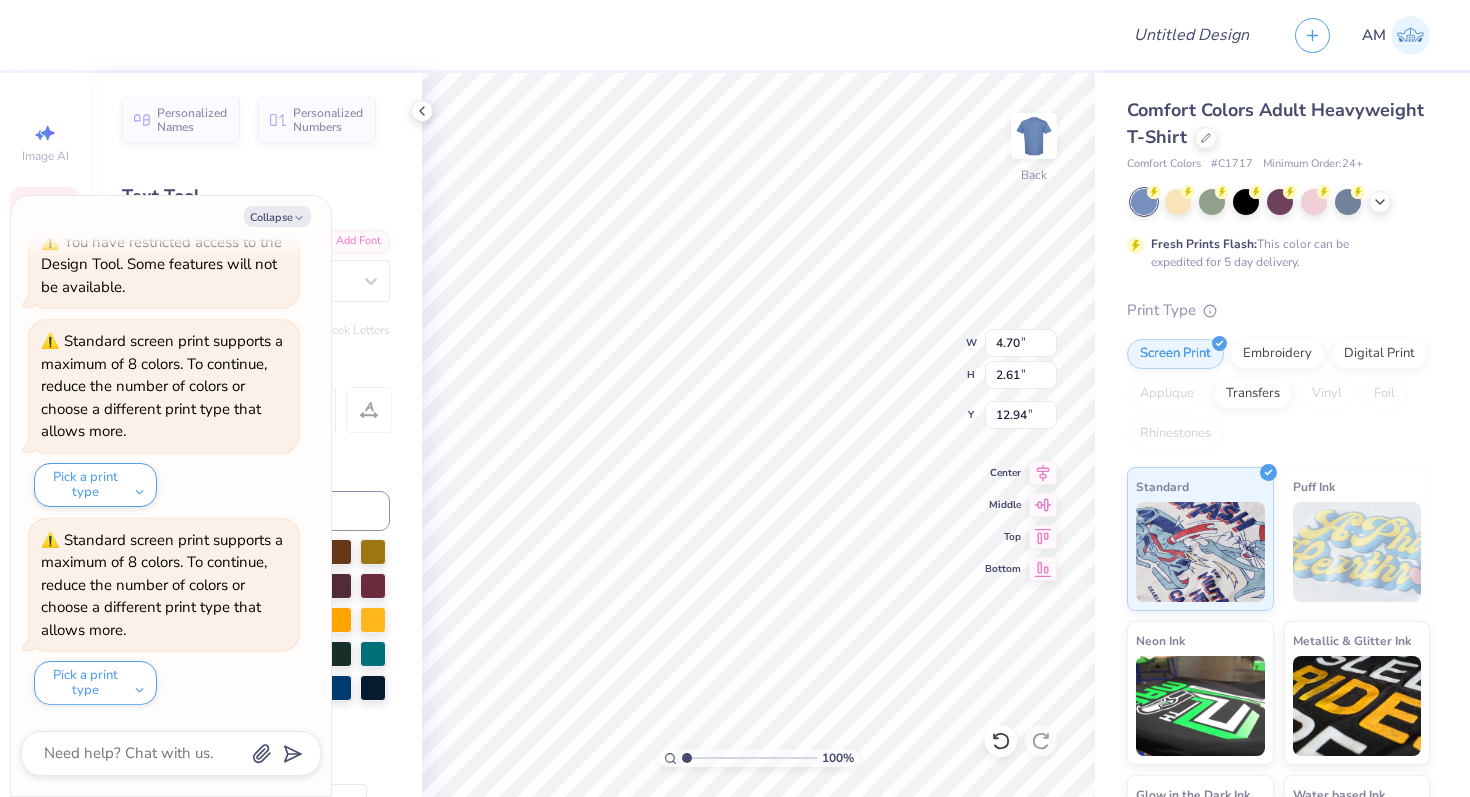 click at bounding box center (579, 35) 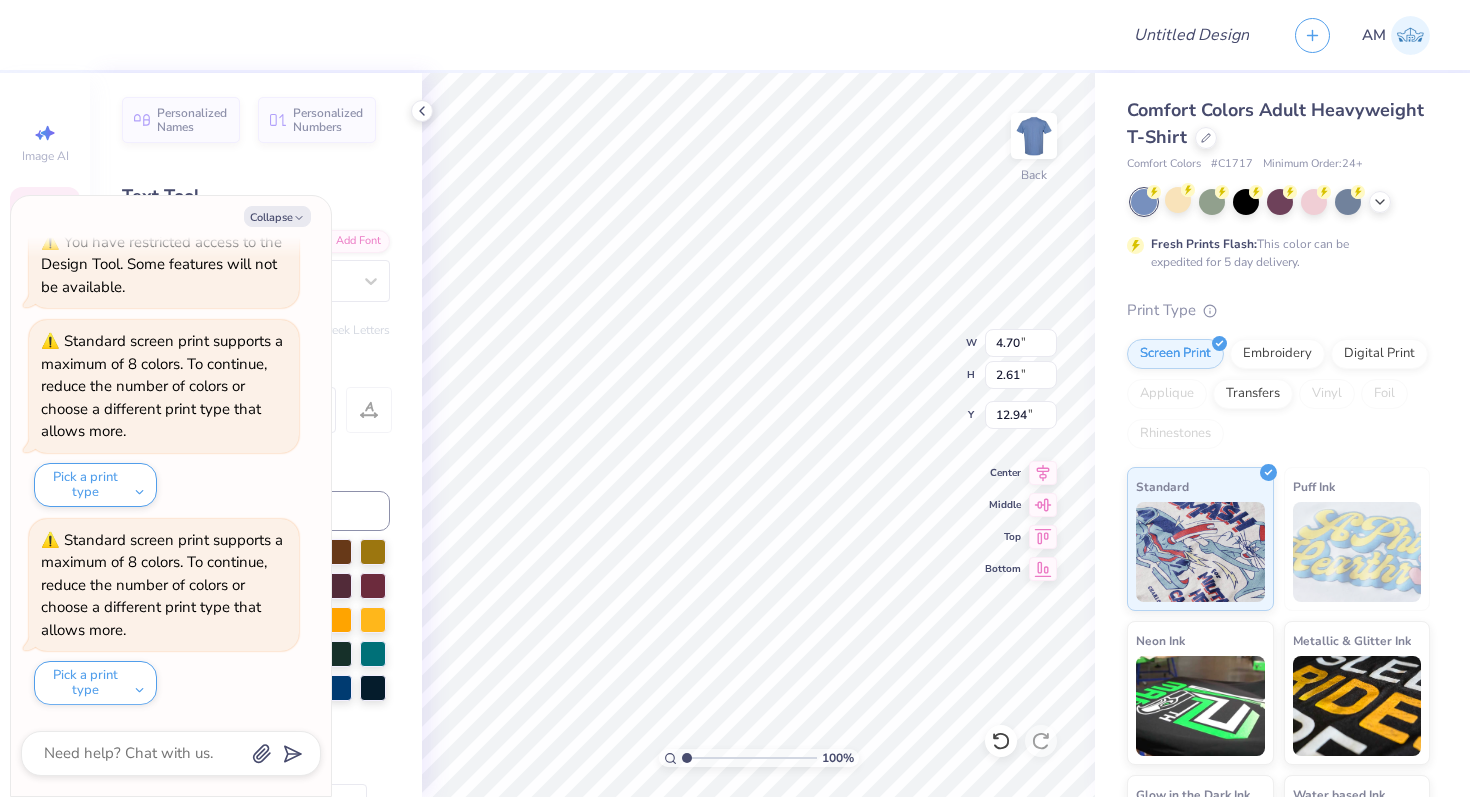 click at bounding box center [1178, 200] 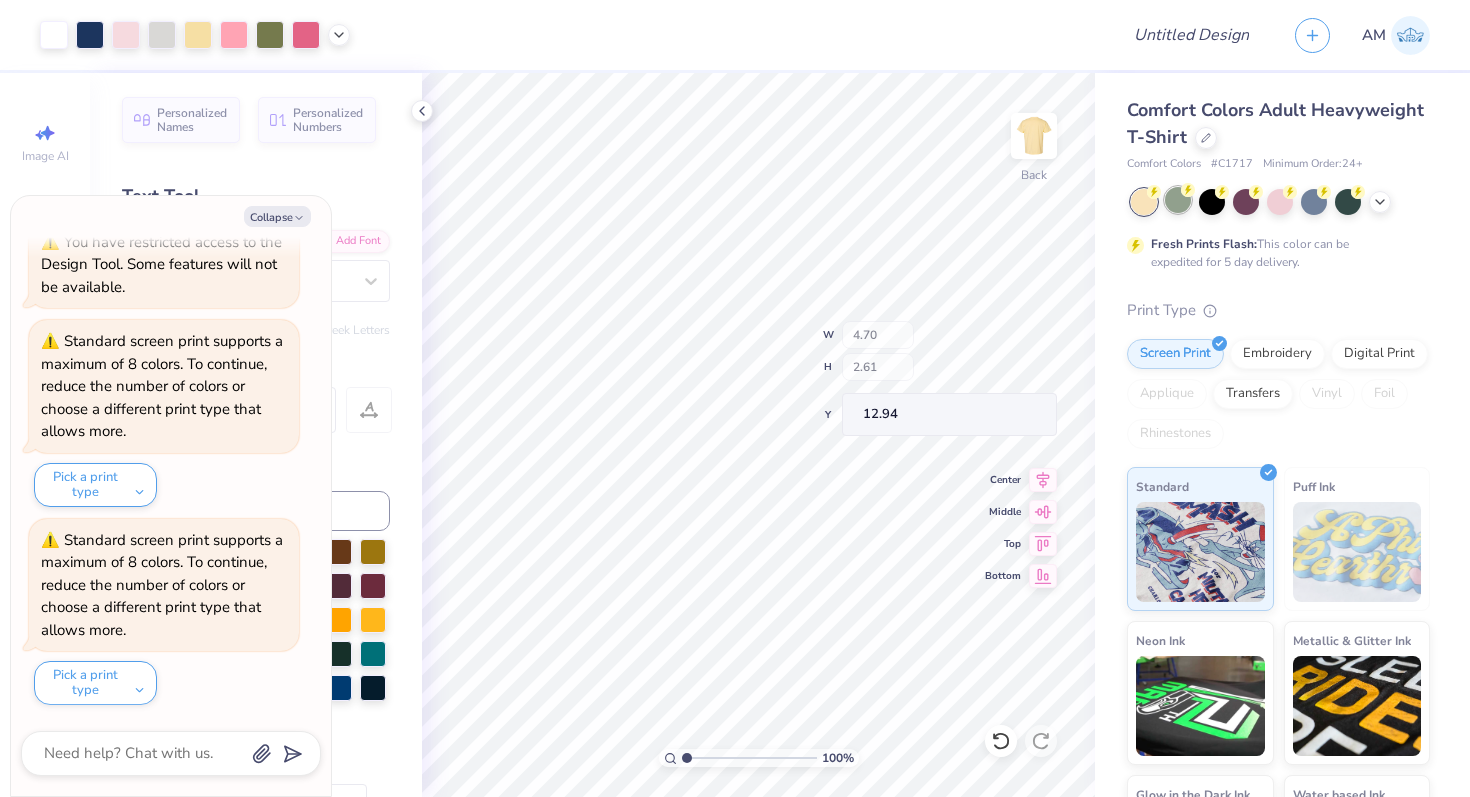click at bounding box center [1178, 200] 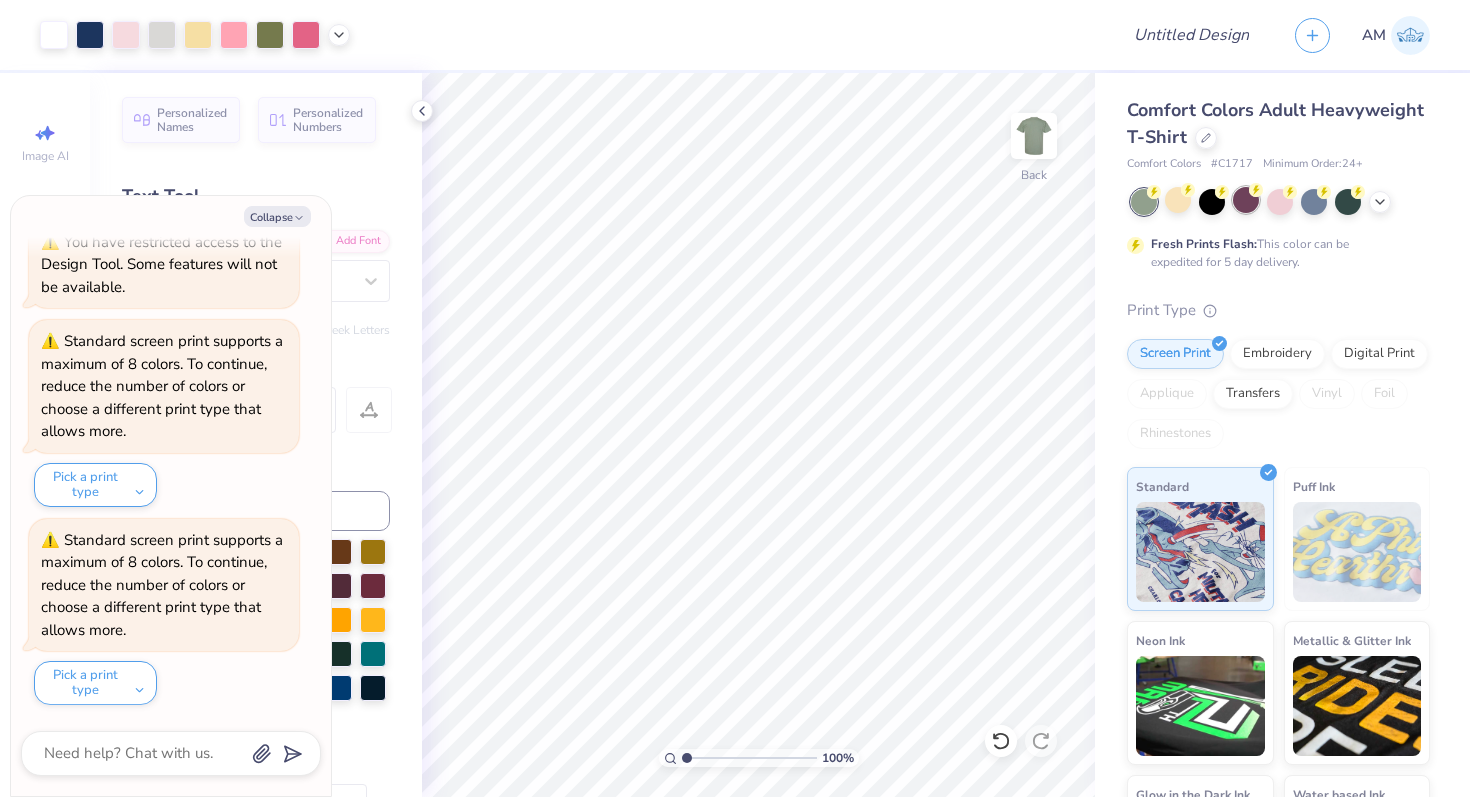 click at bounding box center (1246, 200) 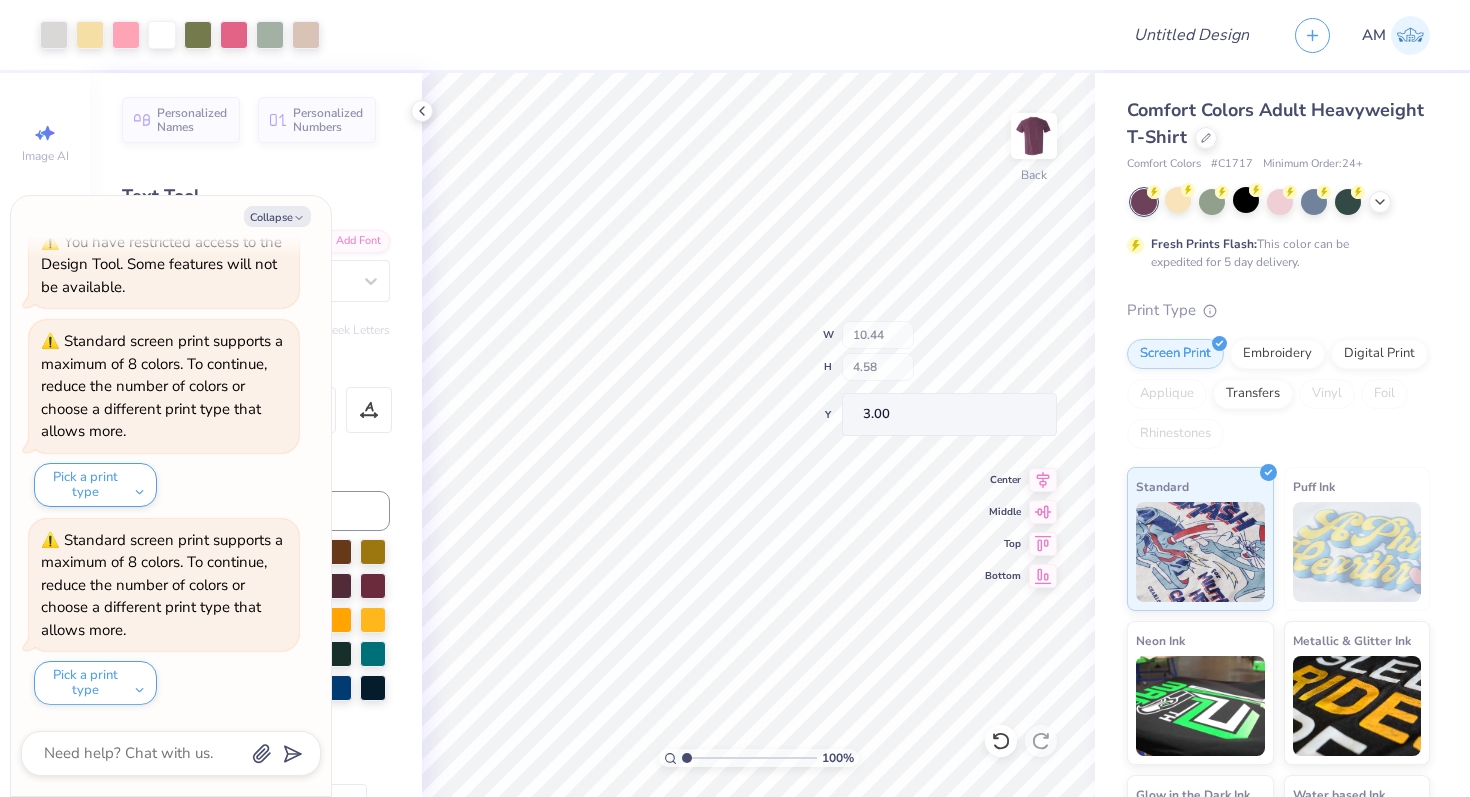 type on "x" 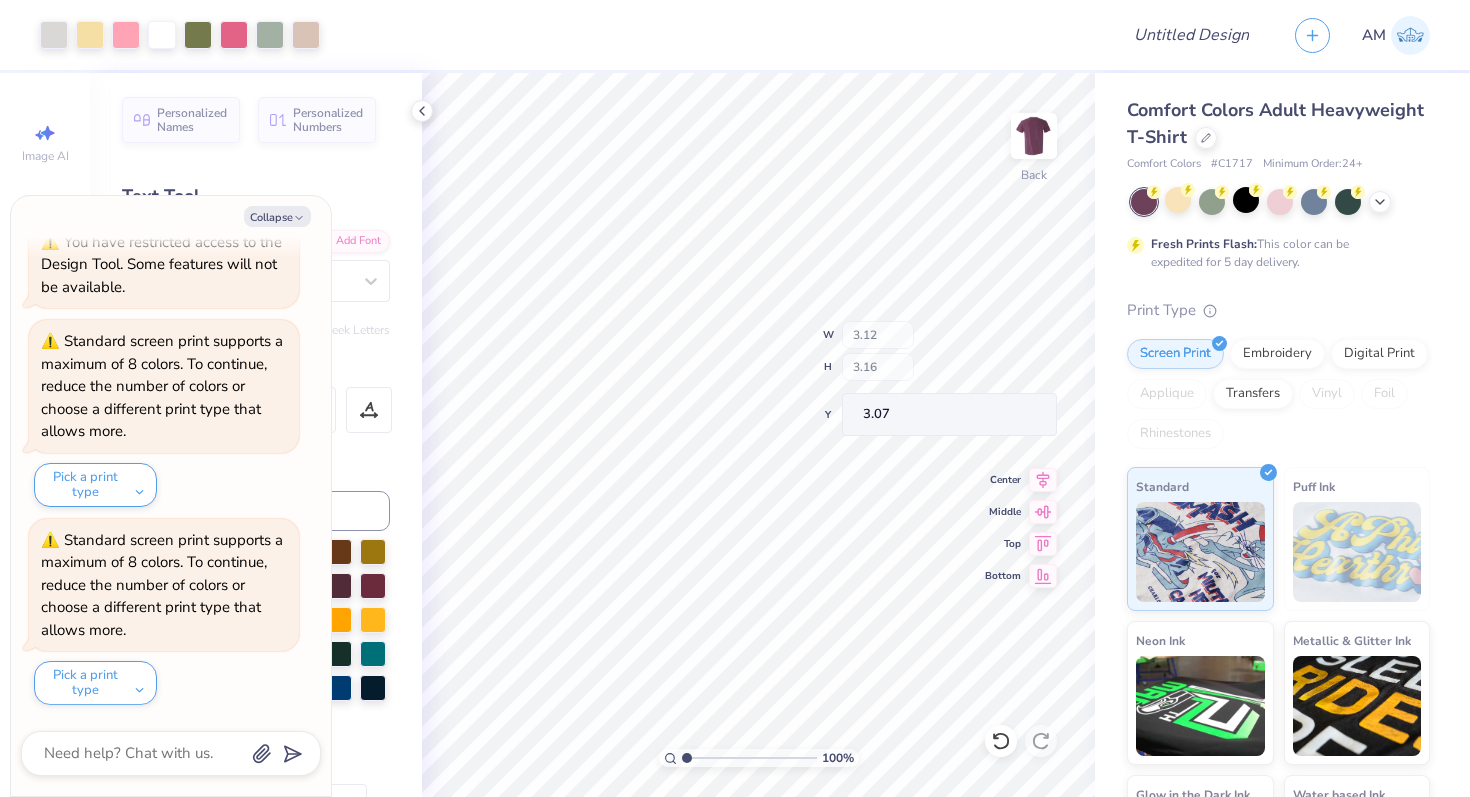 type on "x" 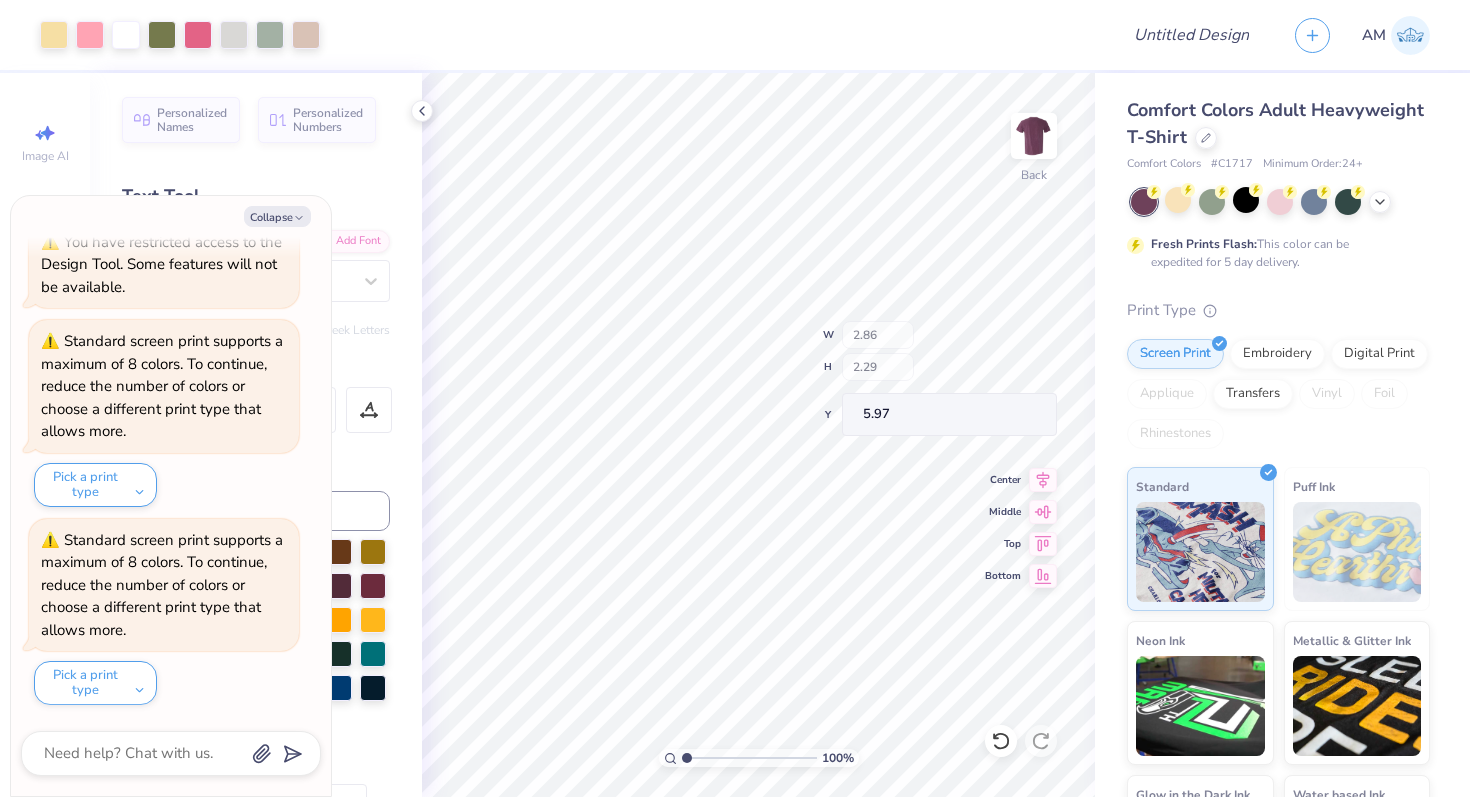 type on "x" 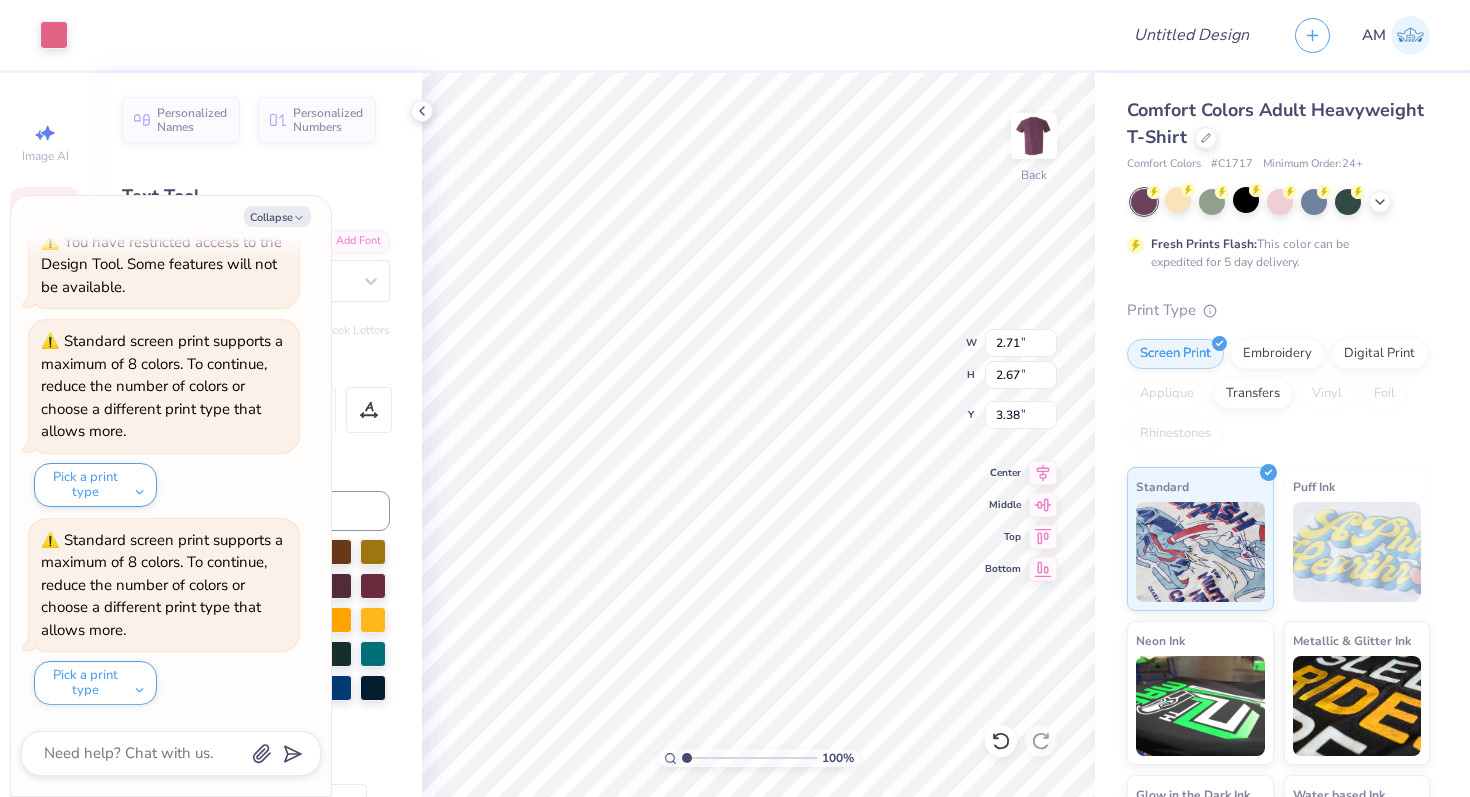type on "x" 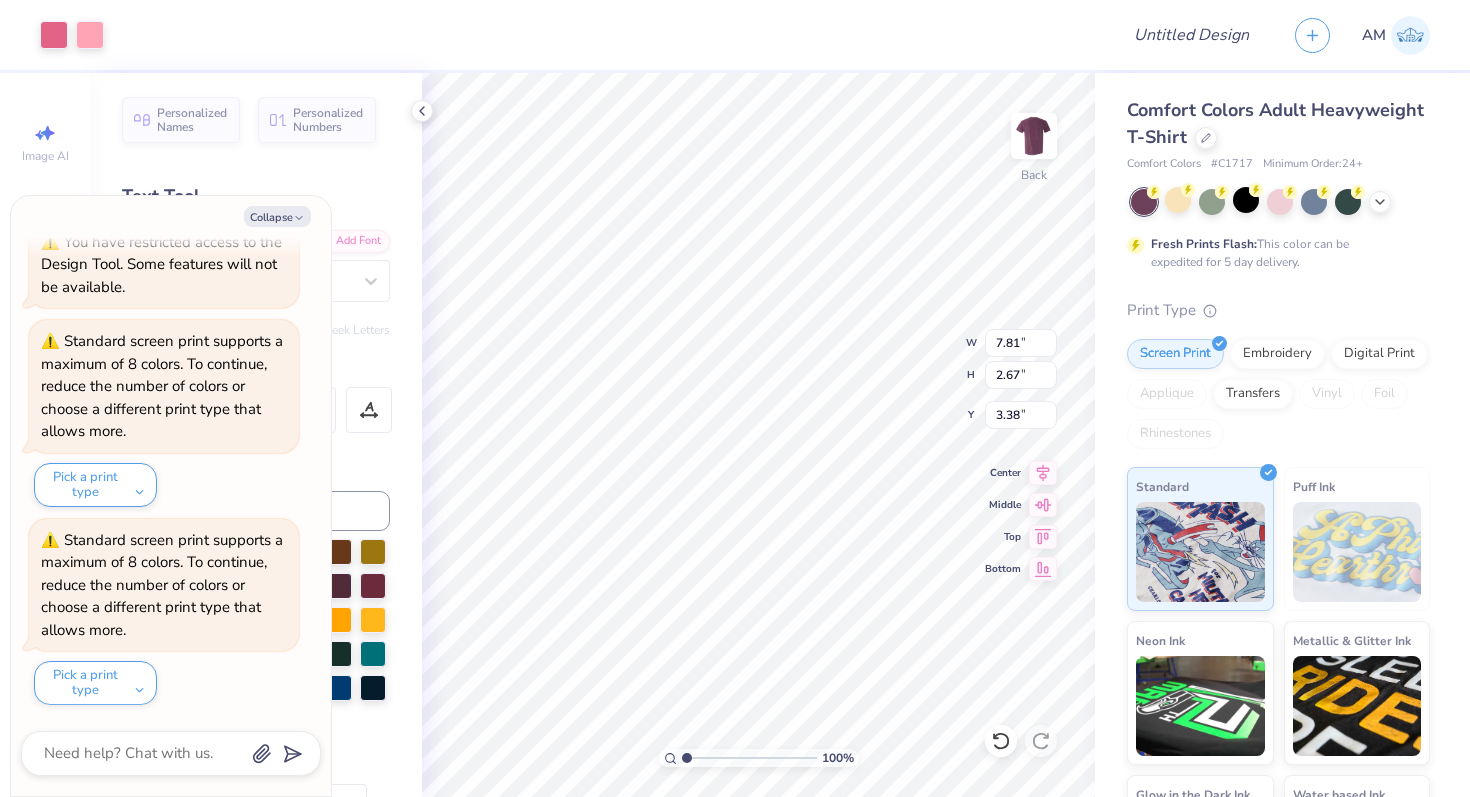 type on "x" 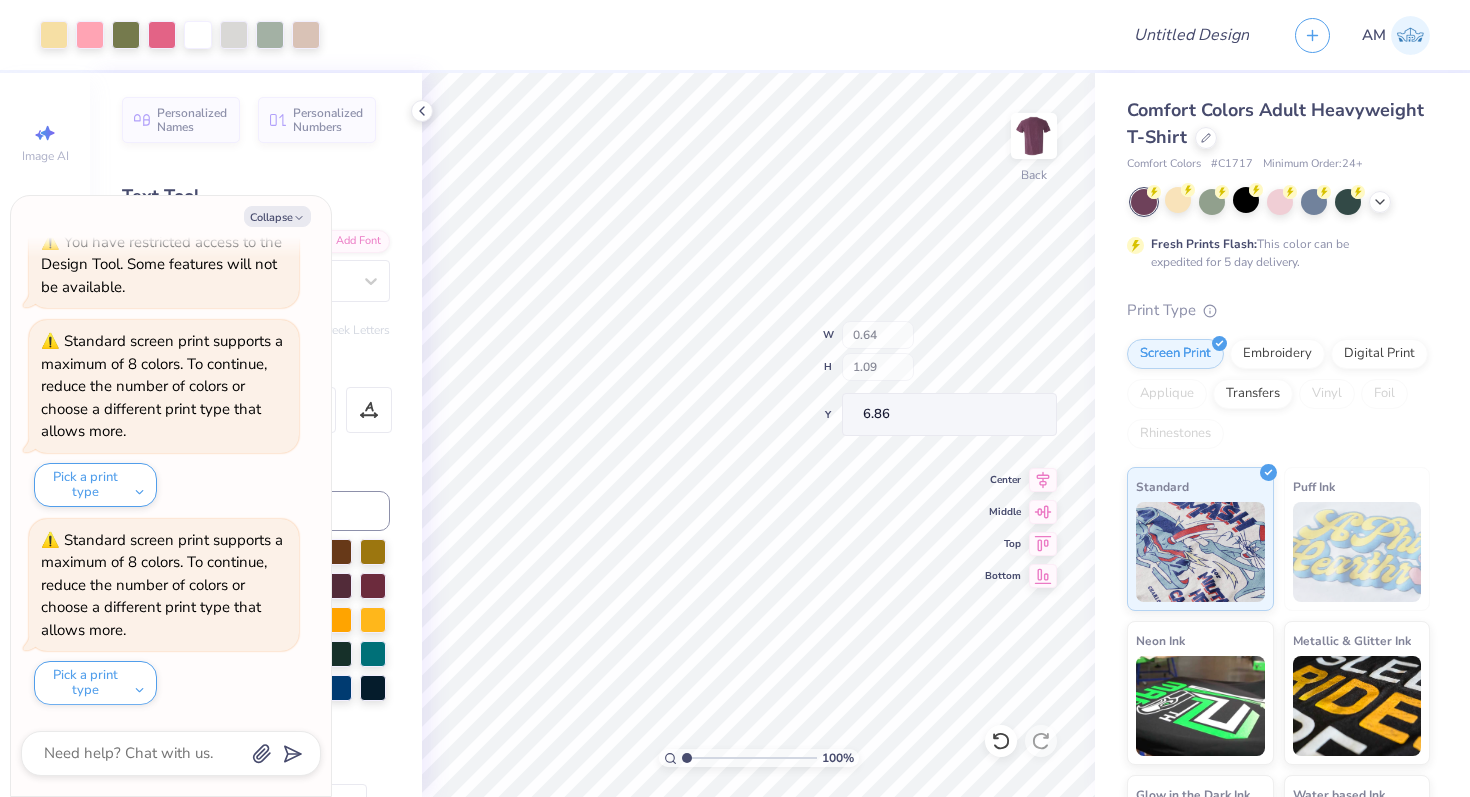 type on "x" 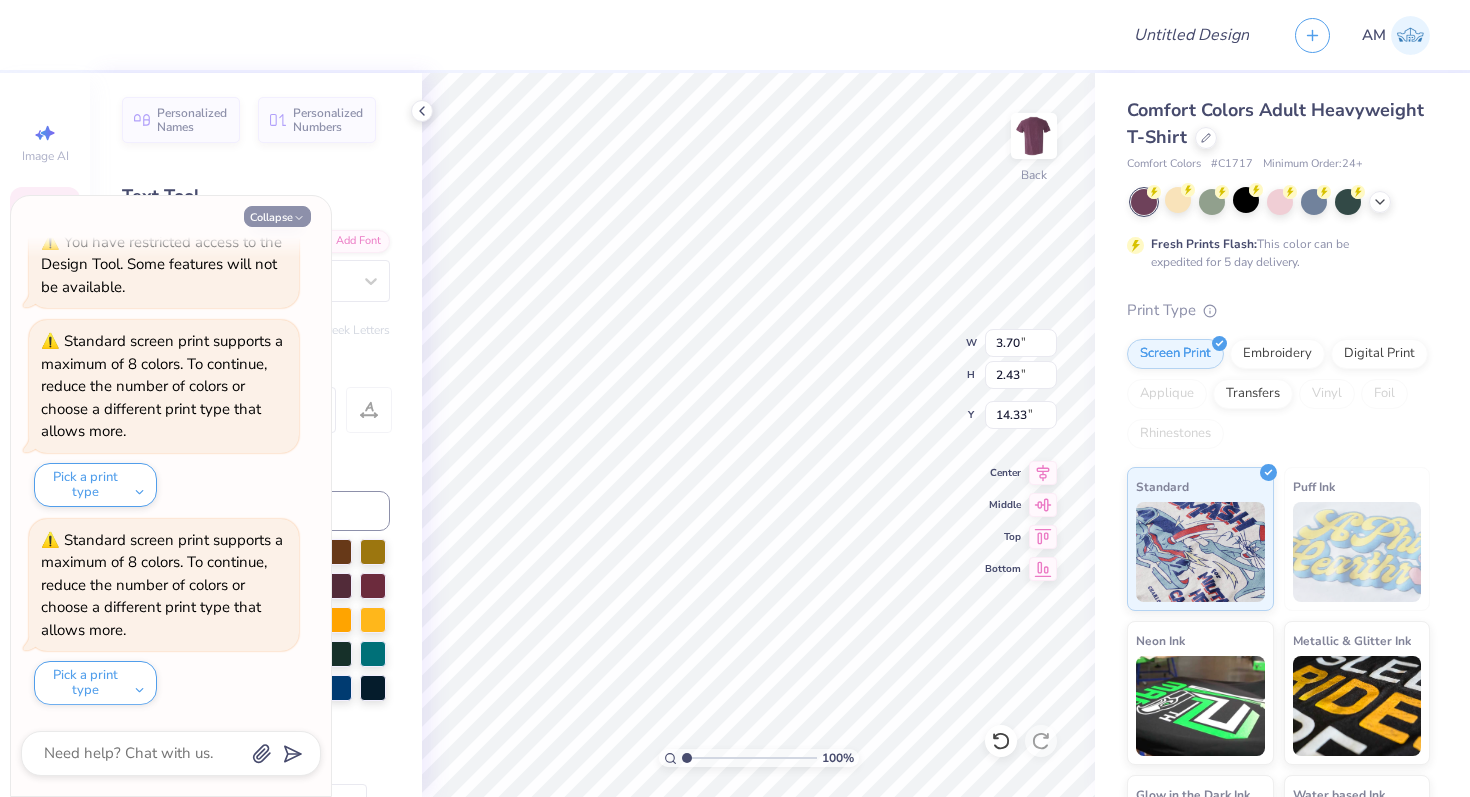 click on "Collapse" at bounding box center (277, 216) 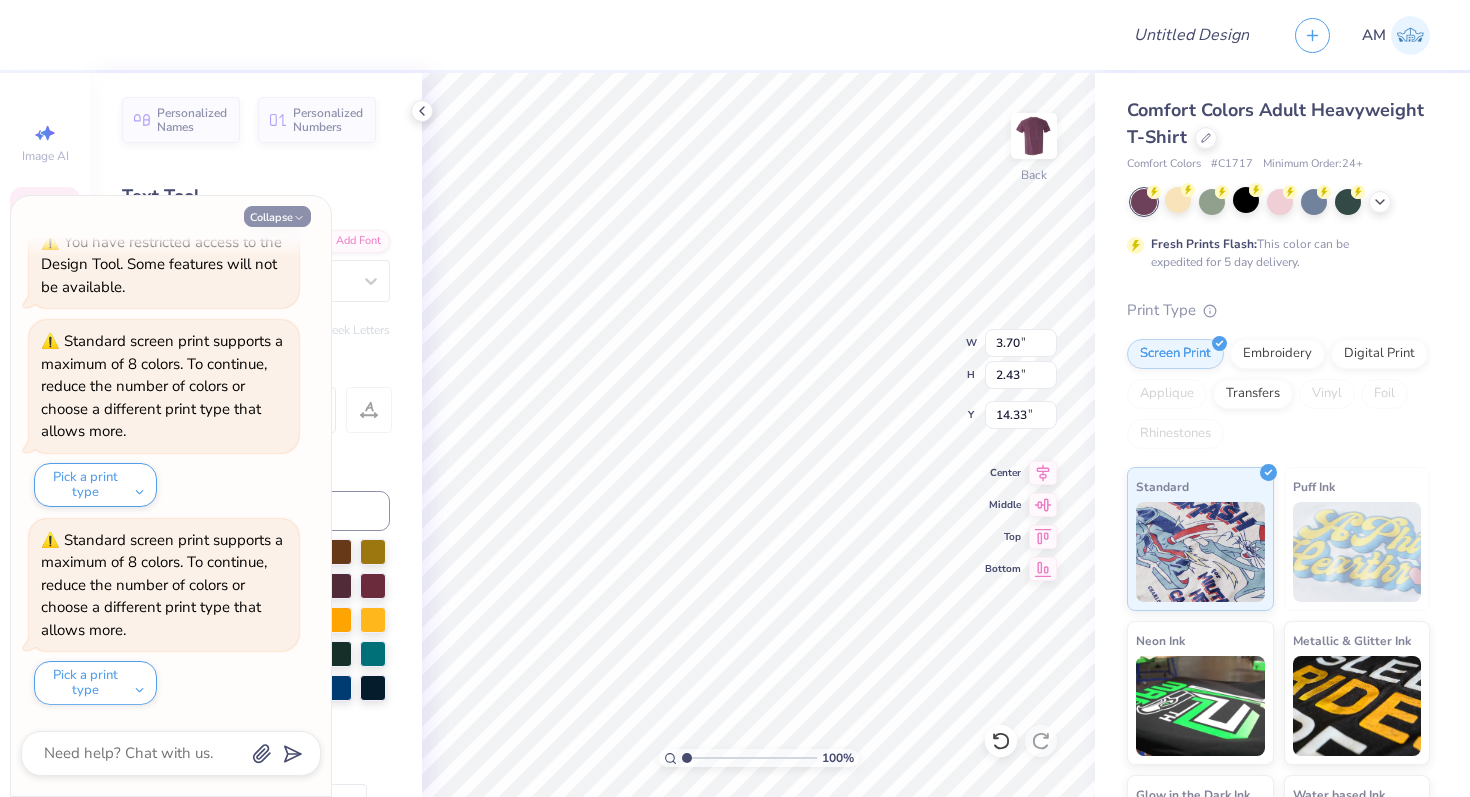 type on "x" 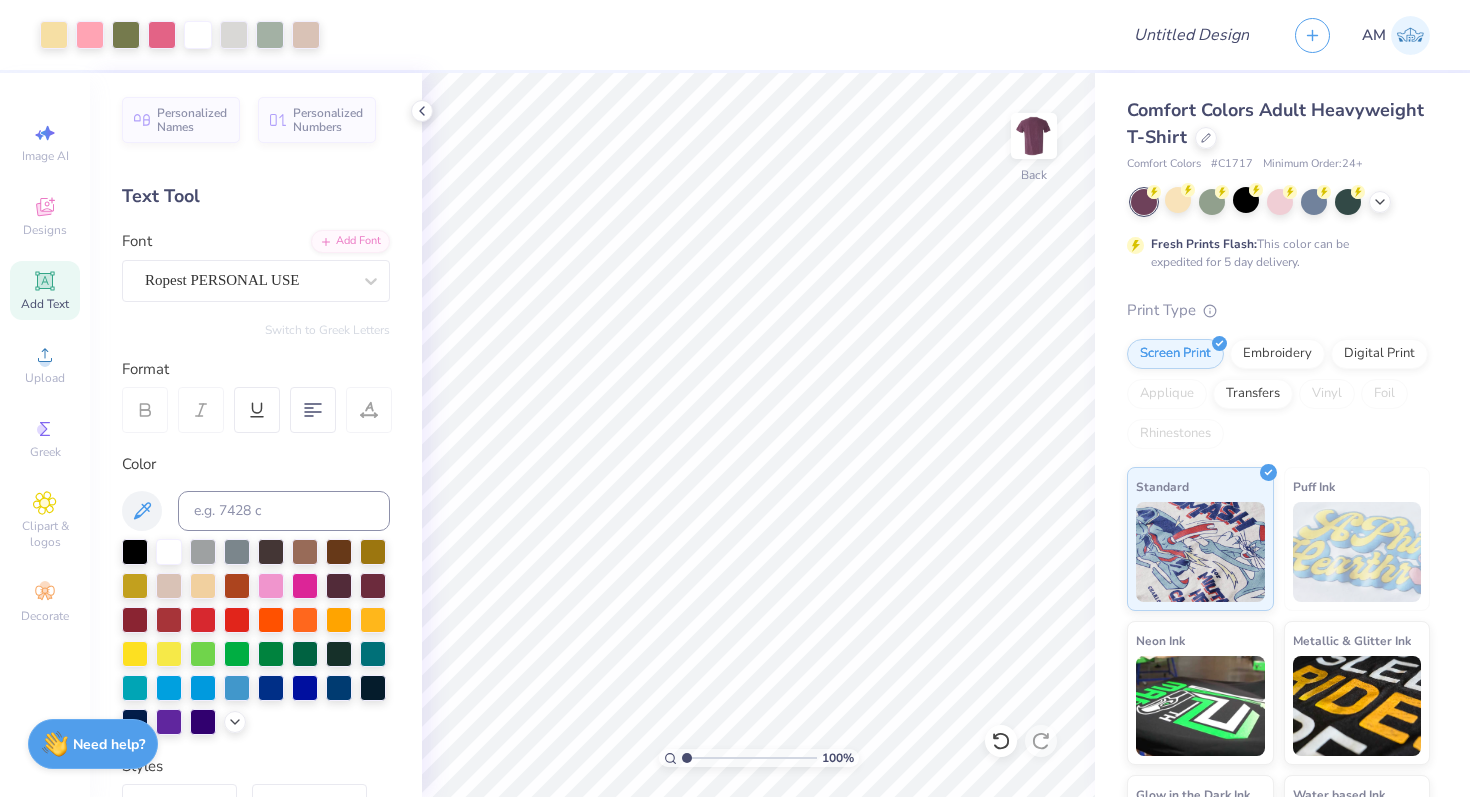 click on "Personalized Names Personalized Numbers Text Tool  Add Font Font Ropest PERSONAL USE Switch to Greek Letters Format Color Styles Text Shape" at bounding box center [256, 435] 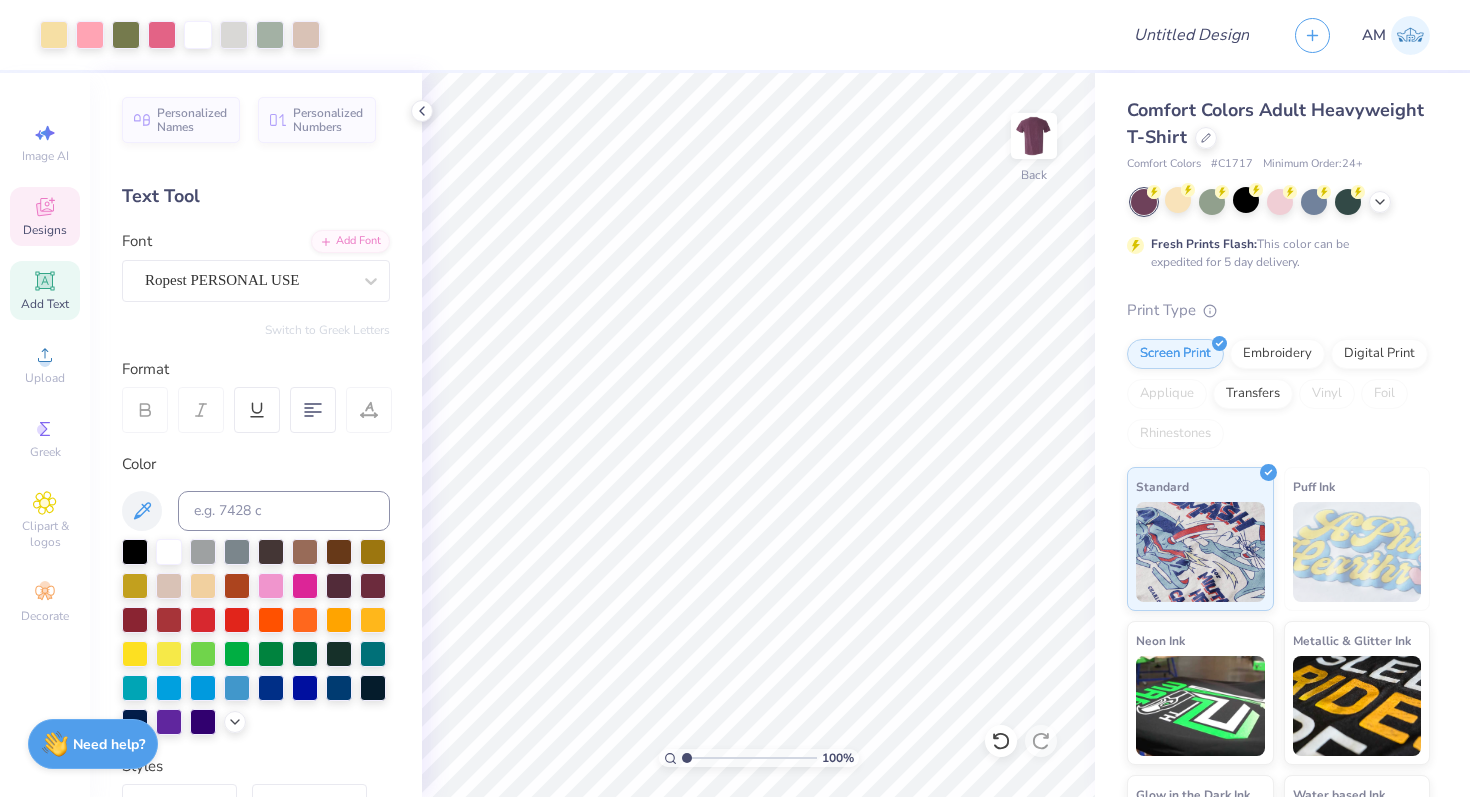click 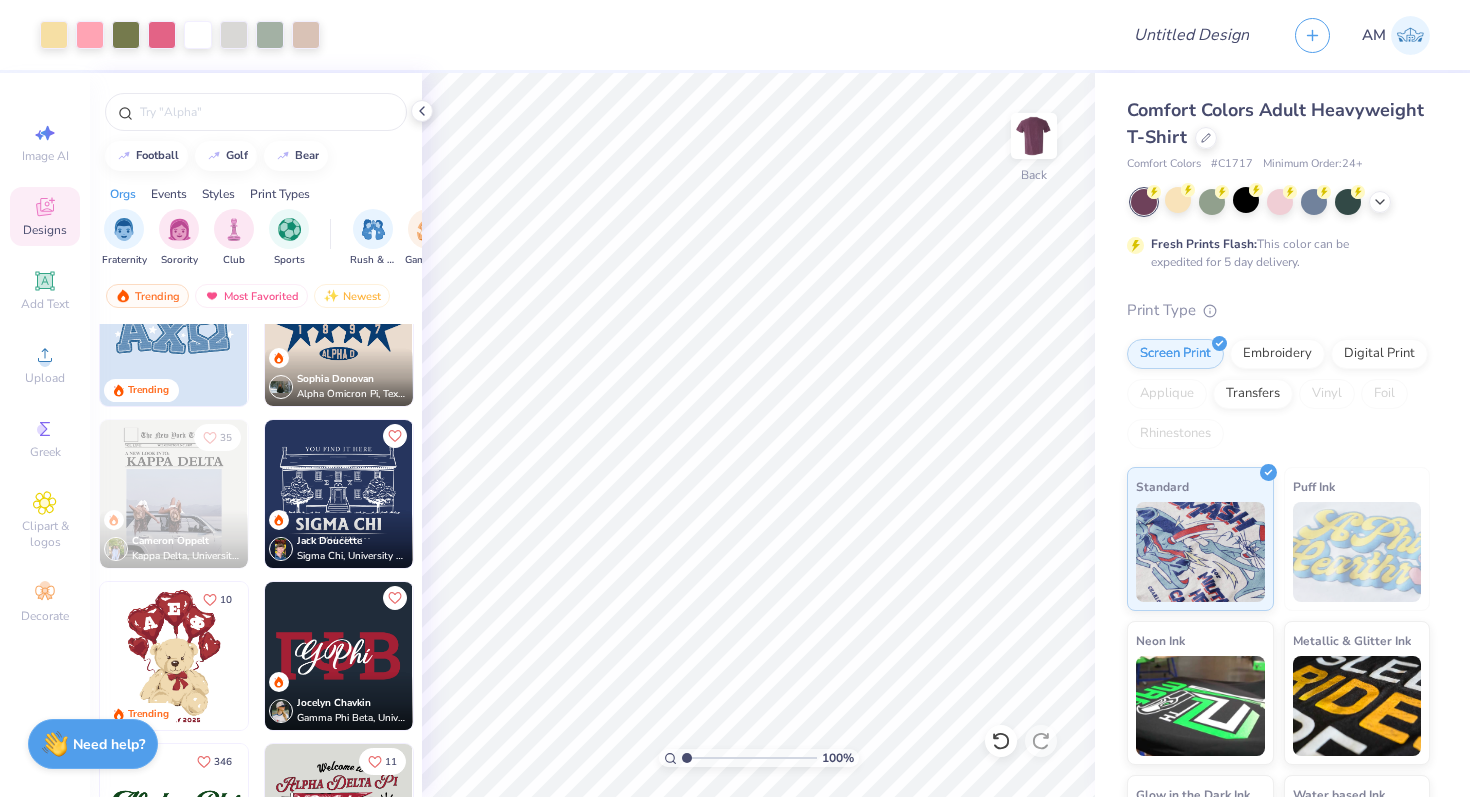 scroll, scrollTop: 902, scrollLeft: 0, axis: vertical 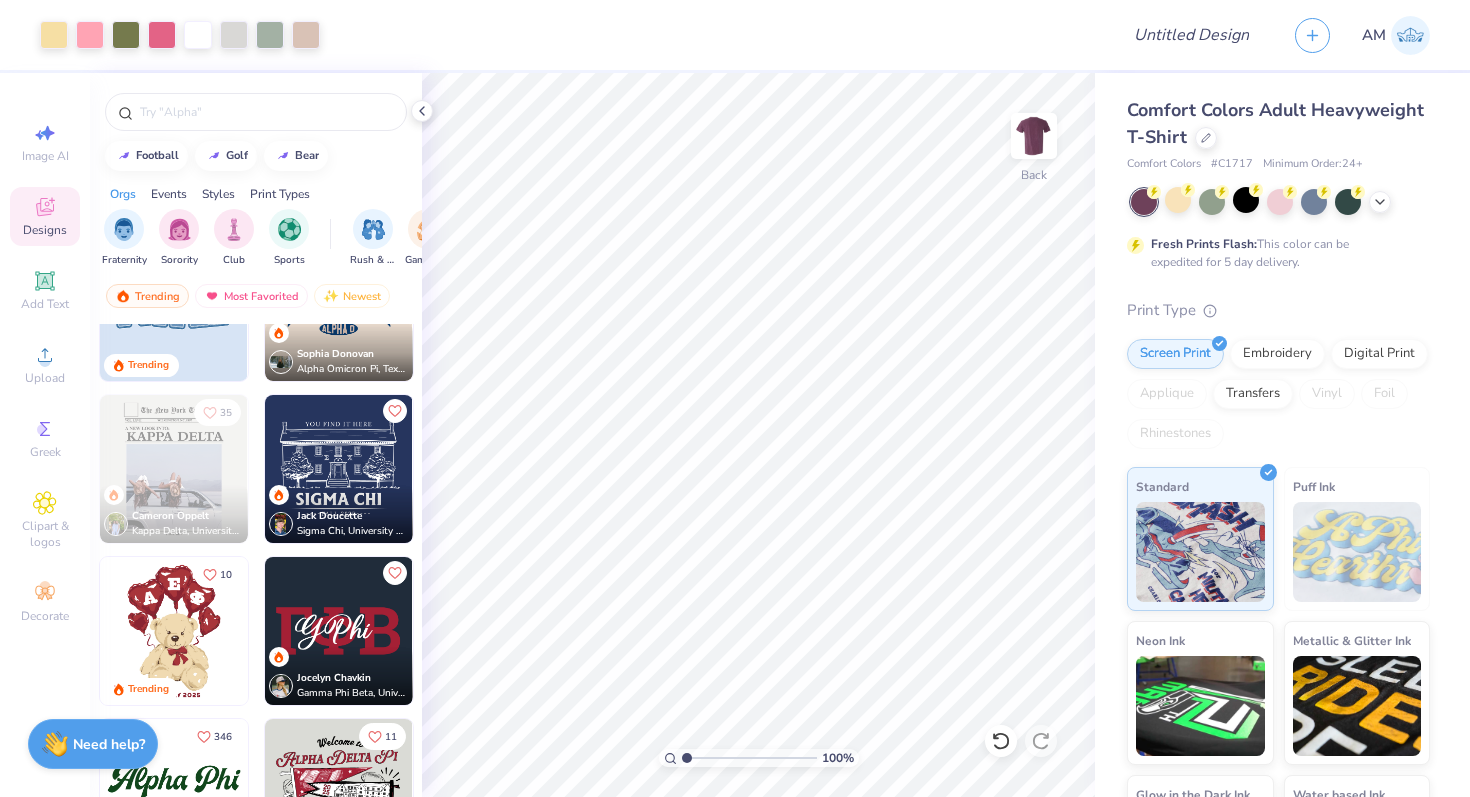 click at bounding box center (174, 631) 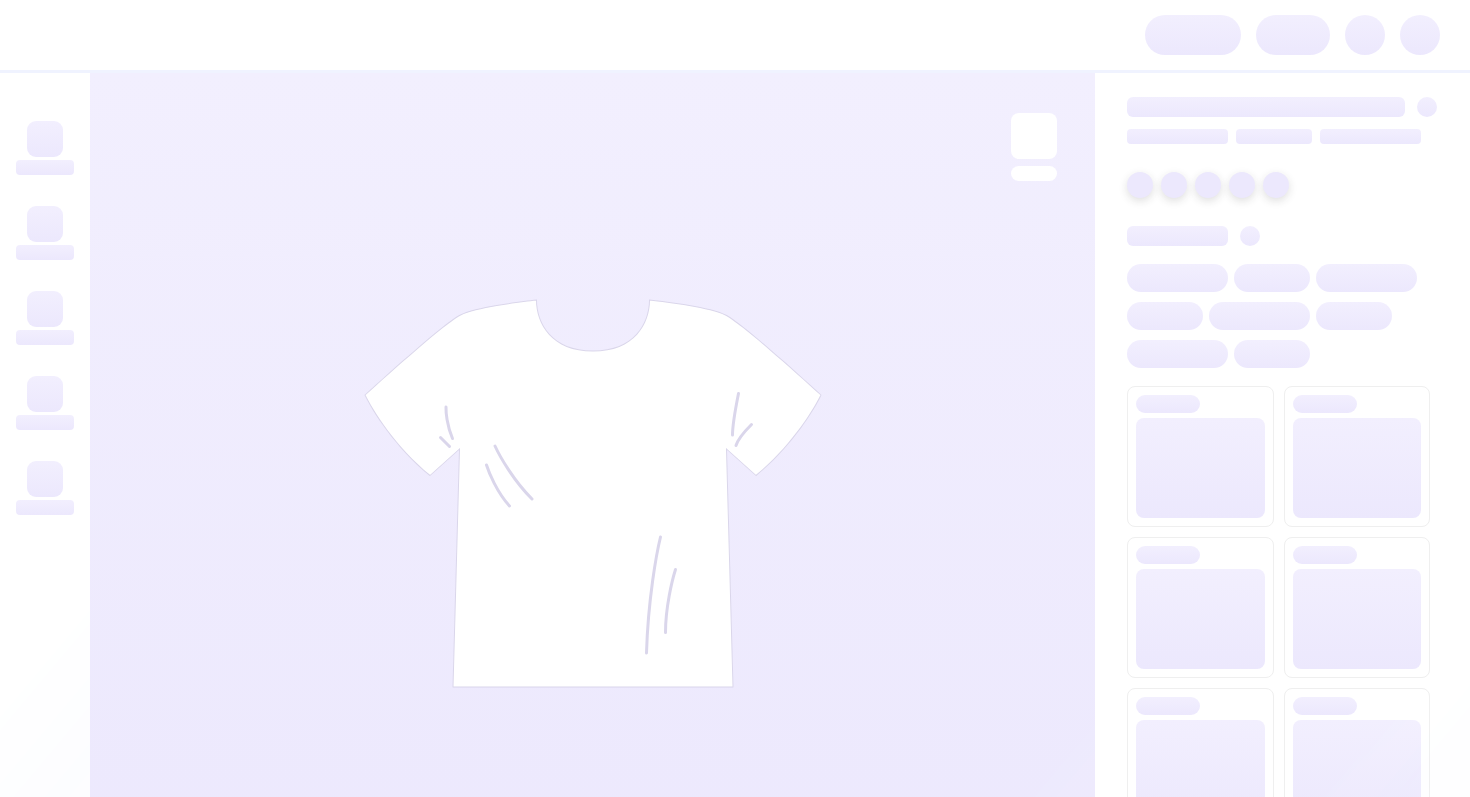scroll, scrollTop: 0, scrollLeft: 0, axis: both 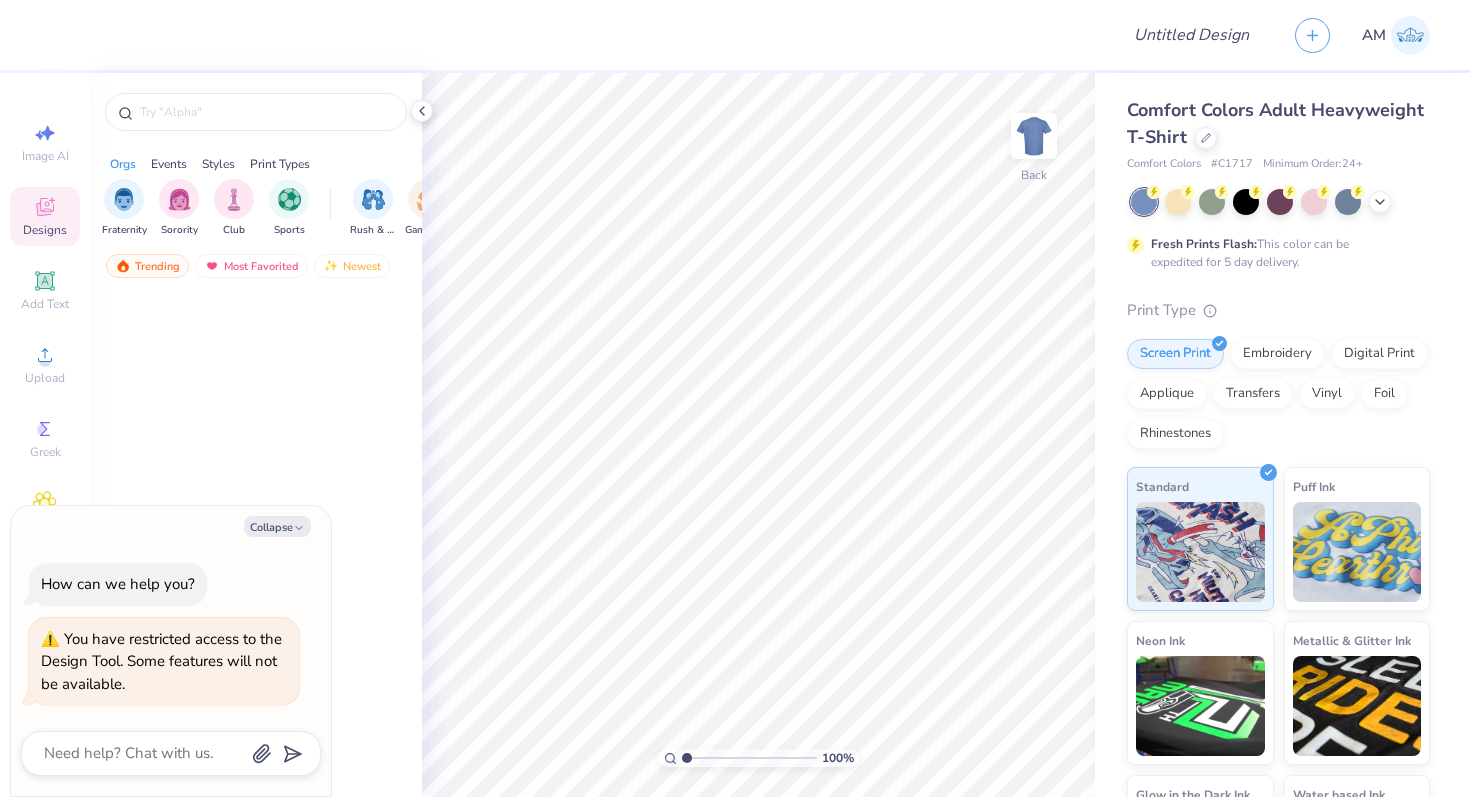 type on "x" 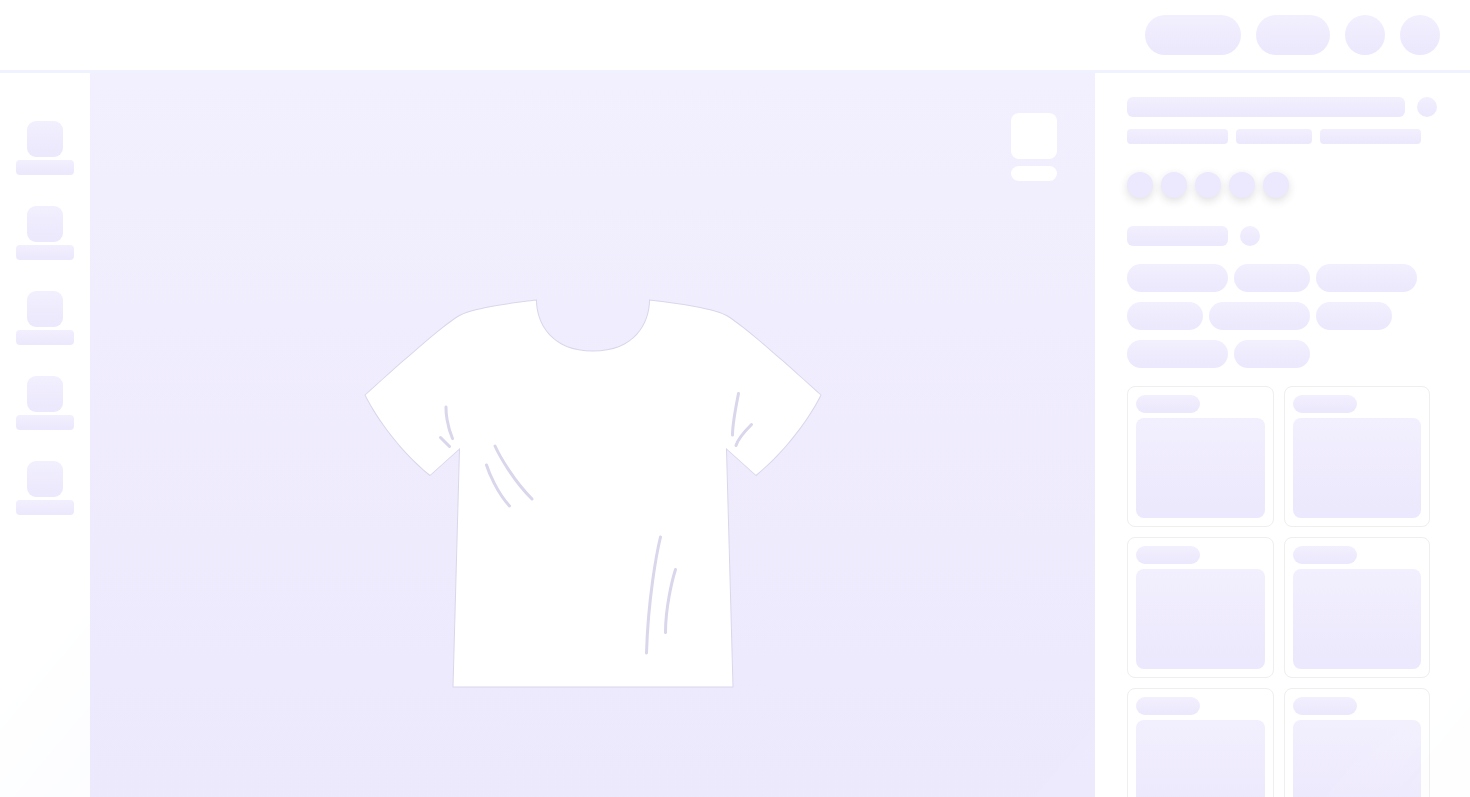 scroll, scrollTop: 0, scrollLeft: 0, axis: both 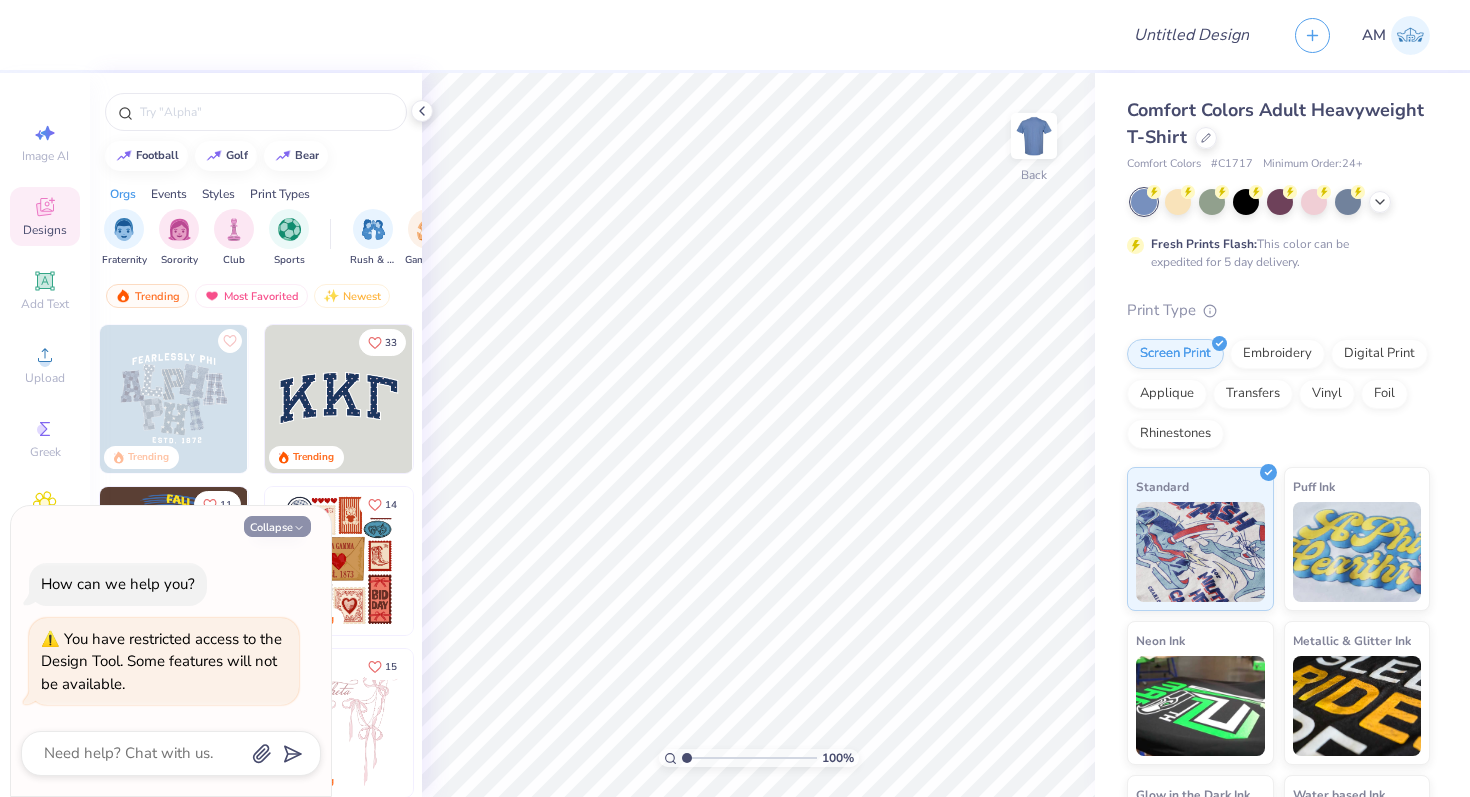 click on "Collapse" at bounding box center [277, 526] 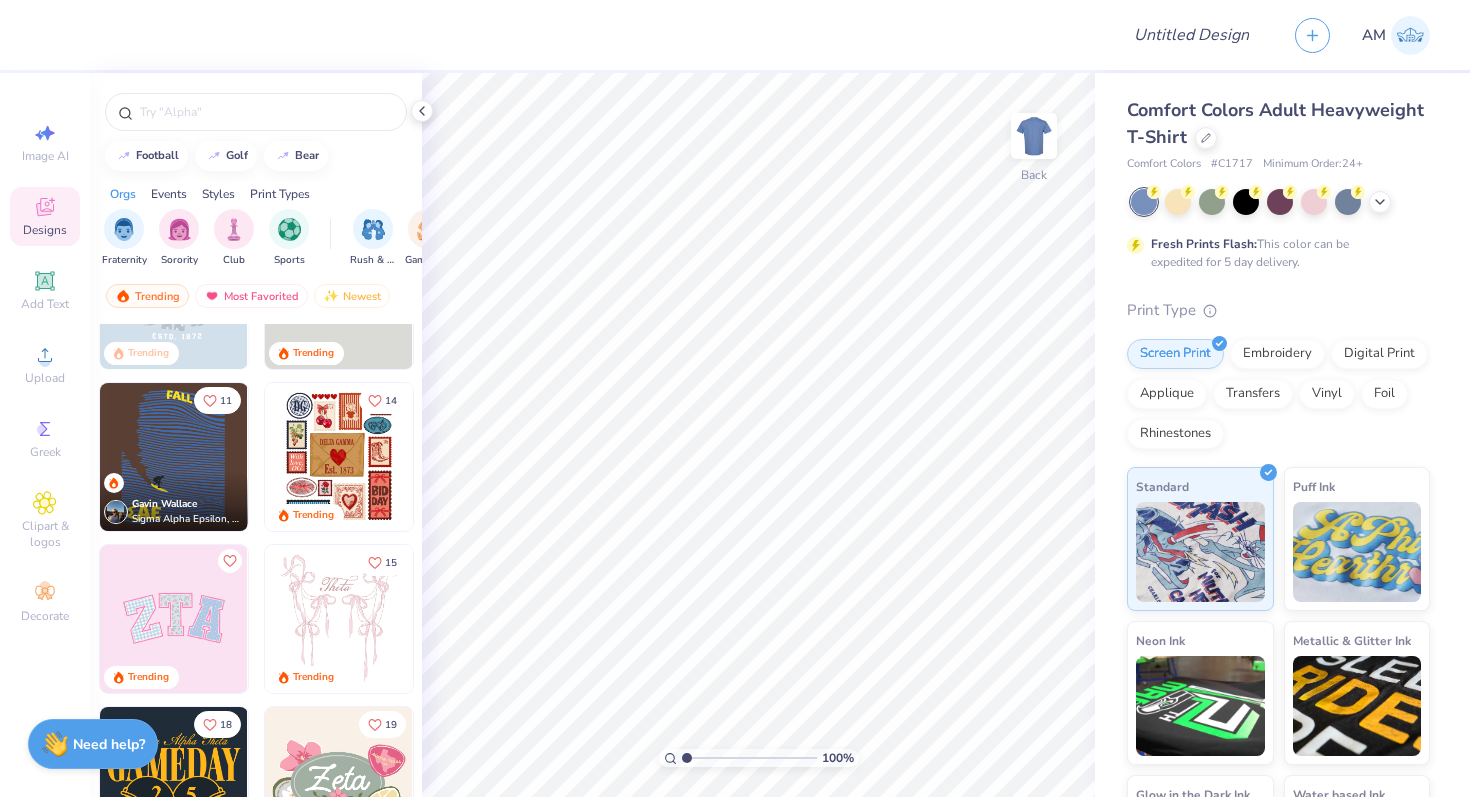 scroll, scrollTop: 123, scrollLeft: 0, axis: vertical 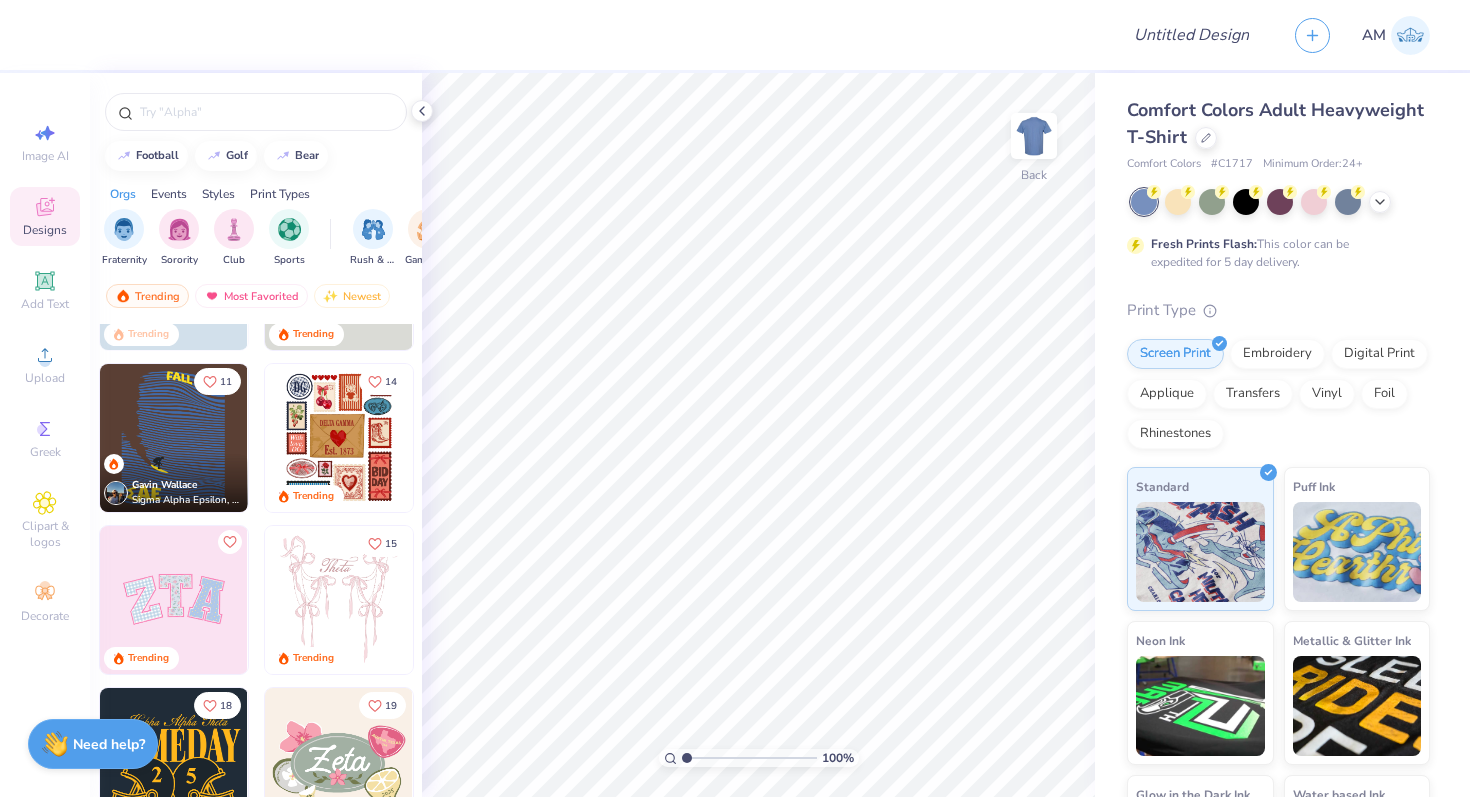 click at bounding box center (339, 438) 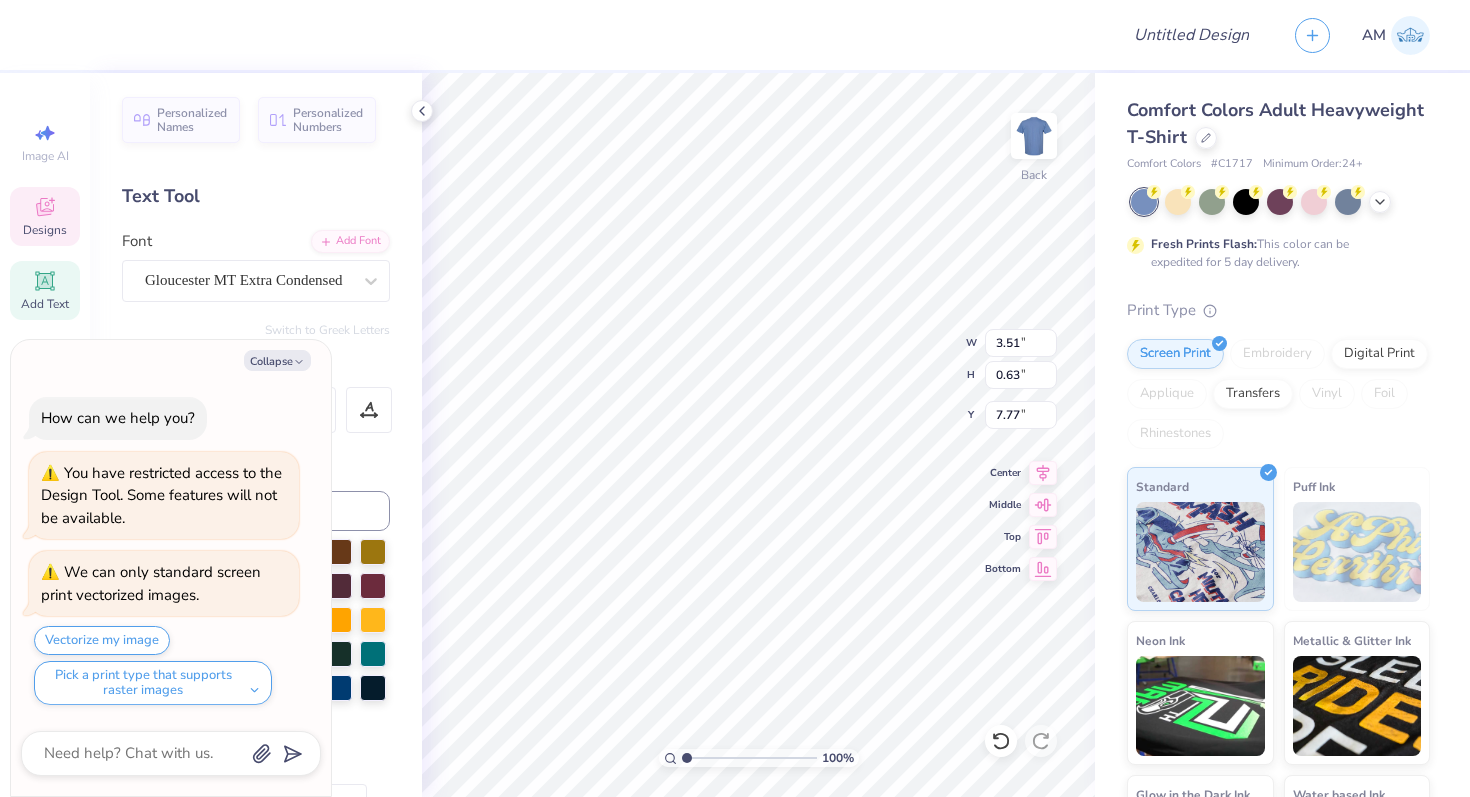 scroll, scrollTop: 0, scrollLeft: 4, axis: horizontal 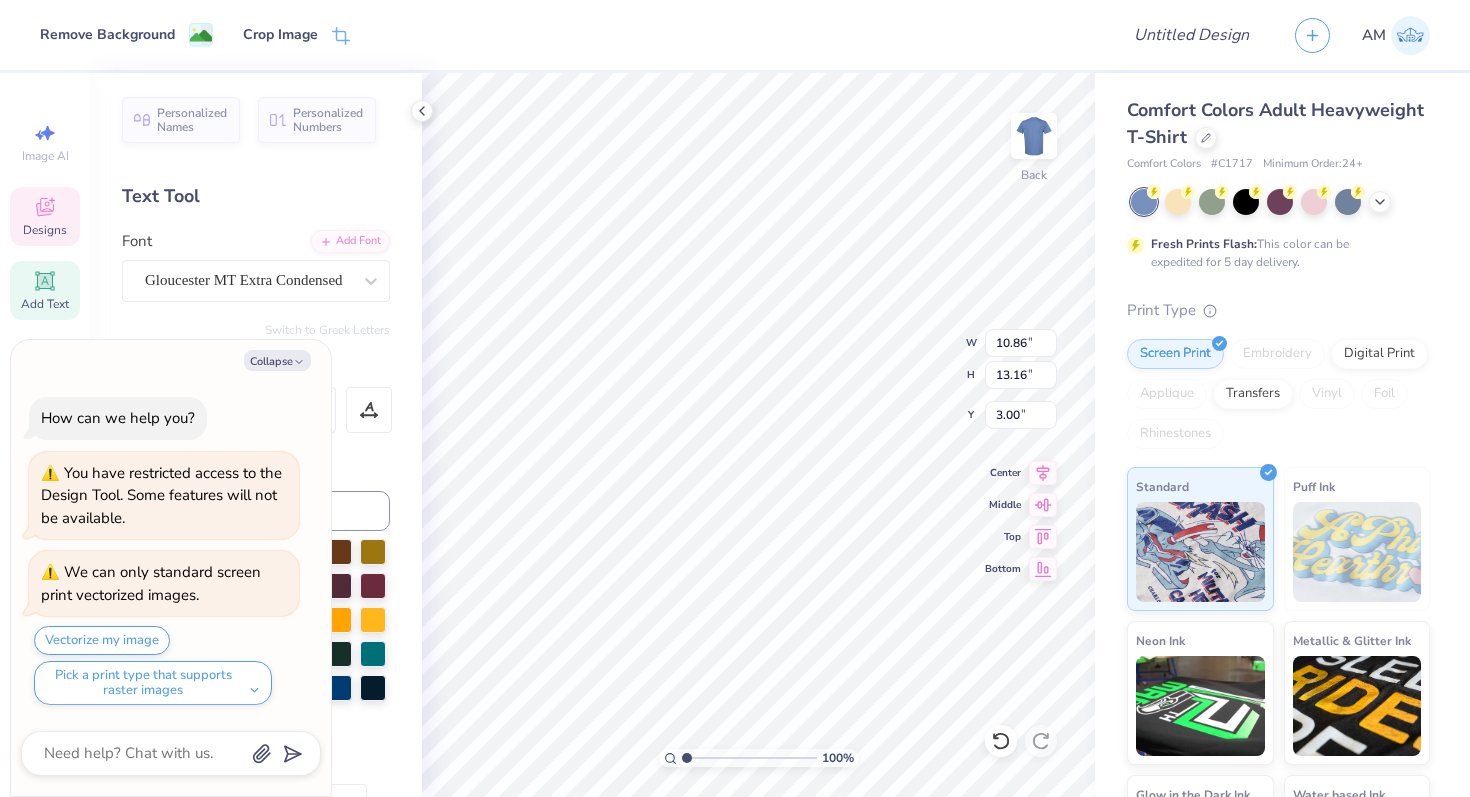 type on "x" 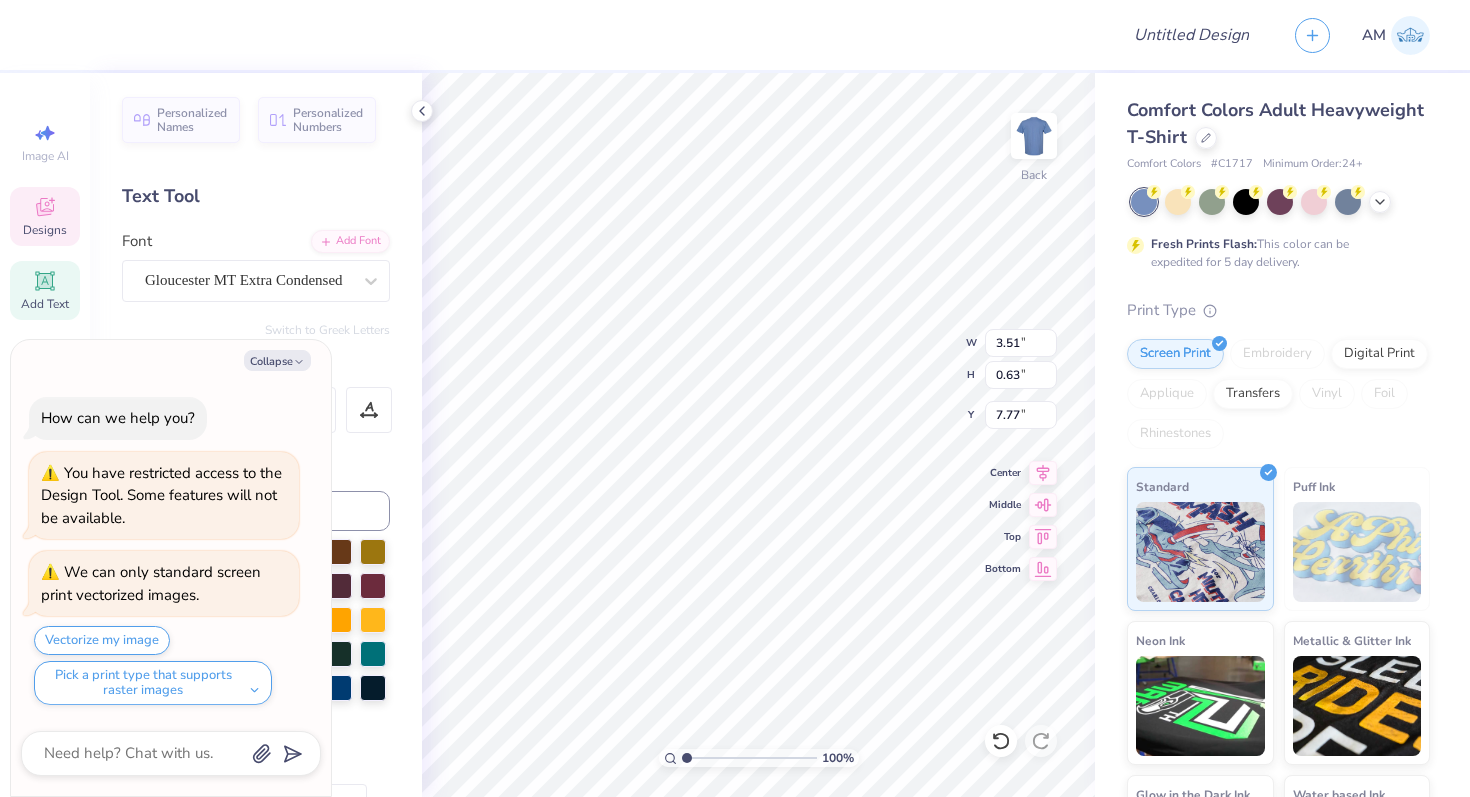 scroll, scrollTop: 0, scrollLeft: 1, axis: horizontal 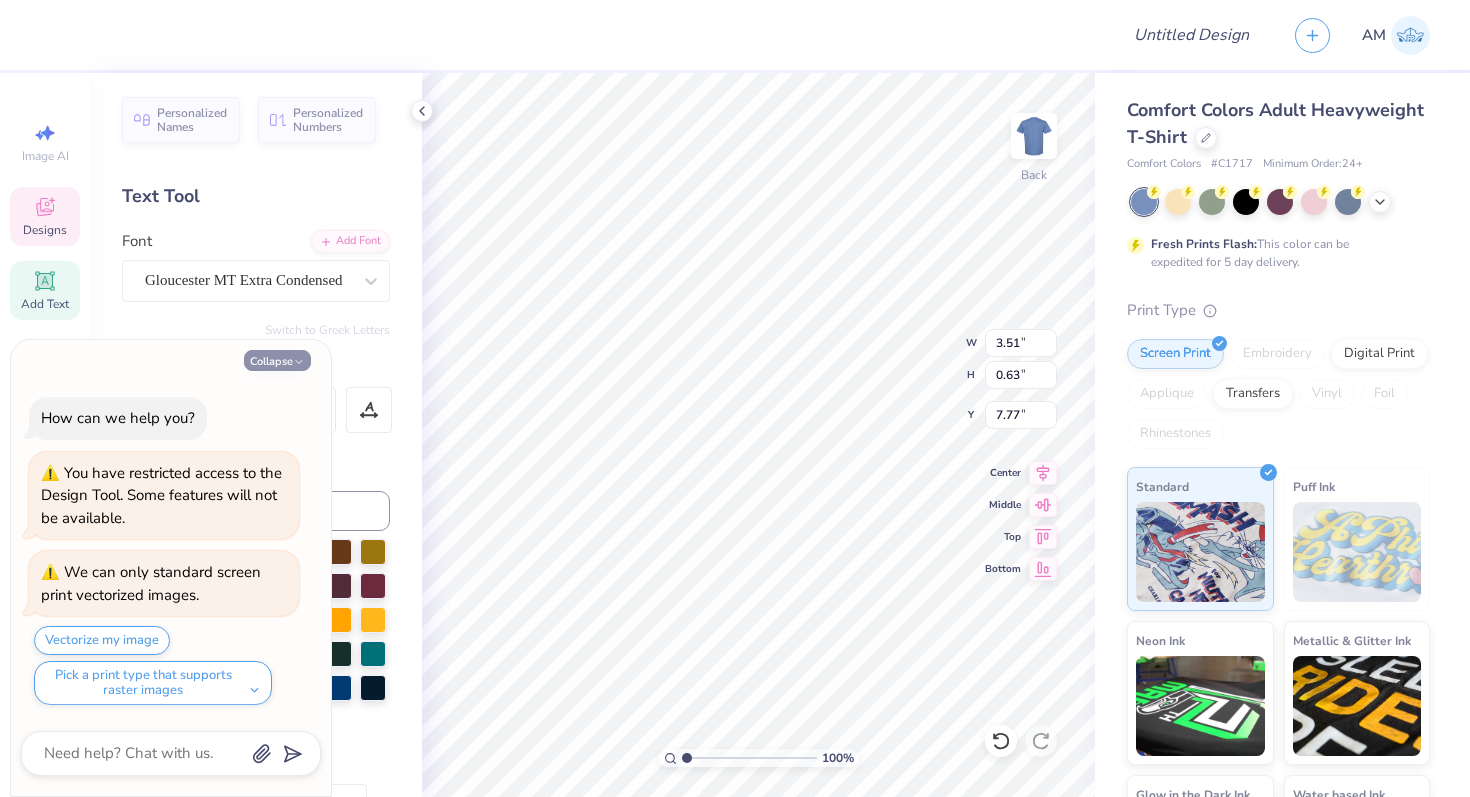 click on "Collapse" at bounding box center [277, 360] 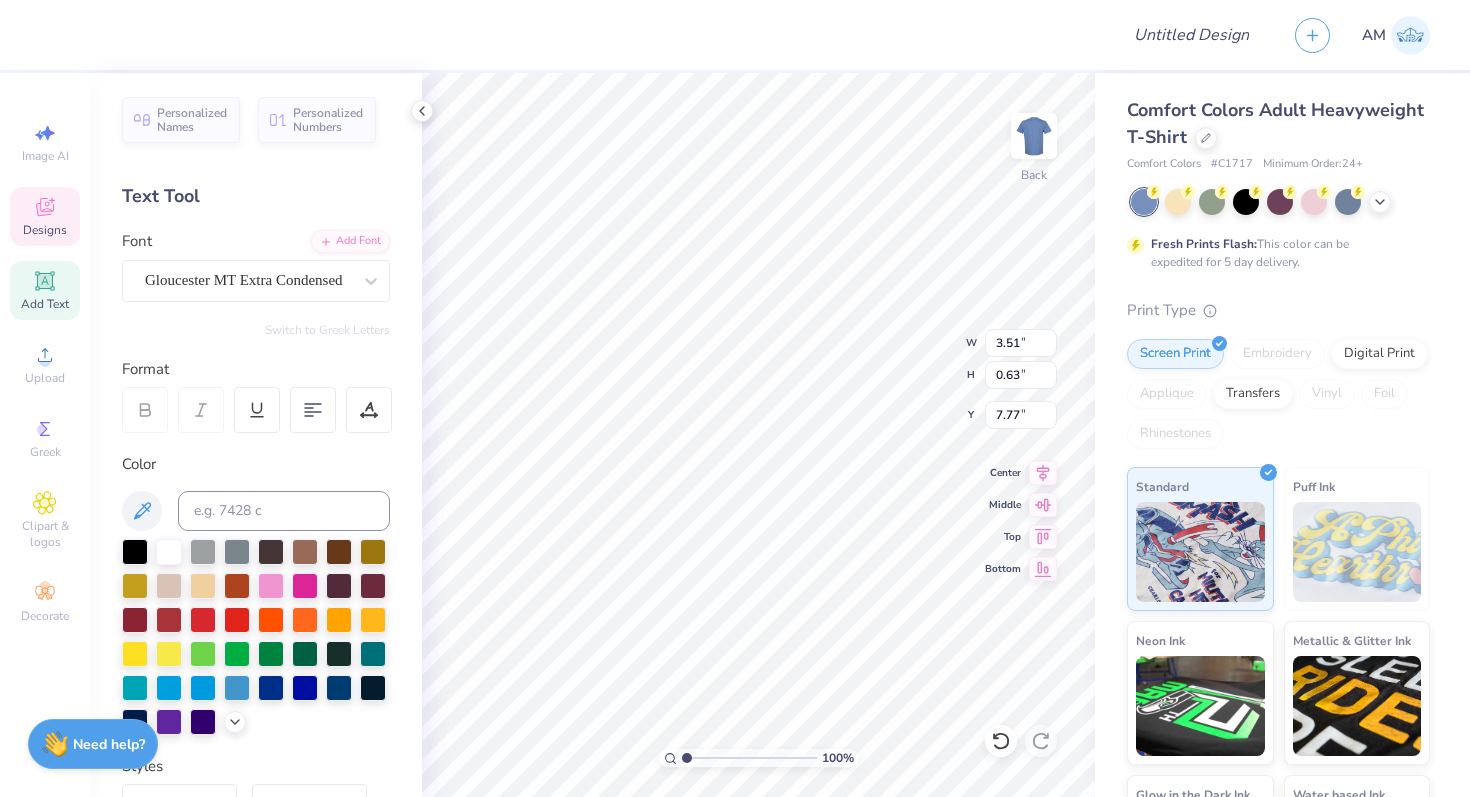 type on "x" 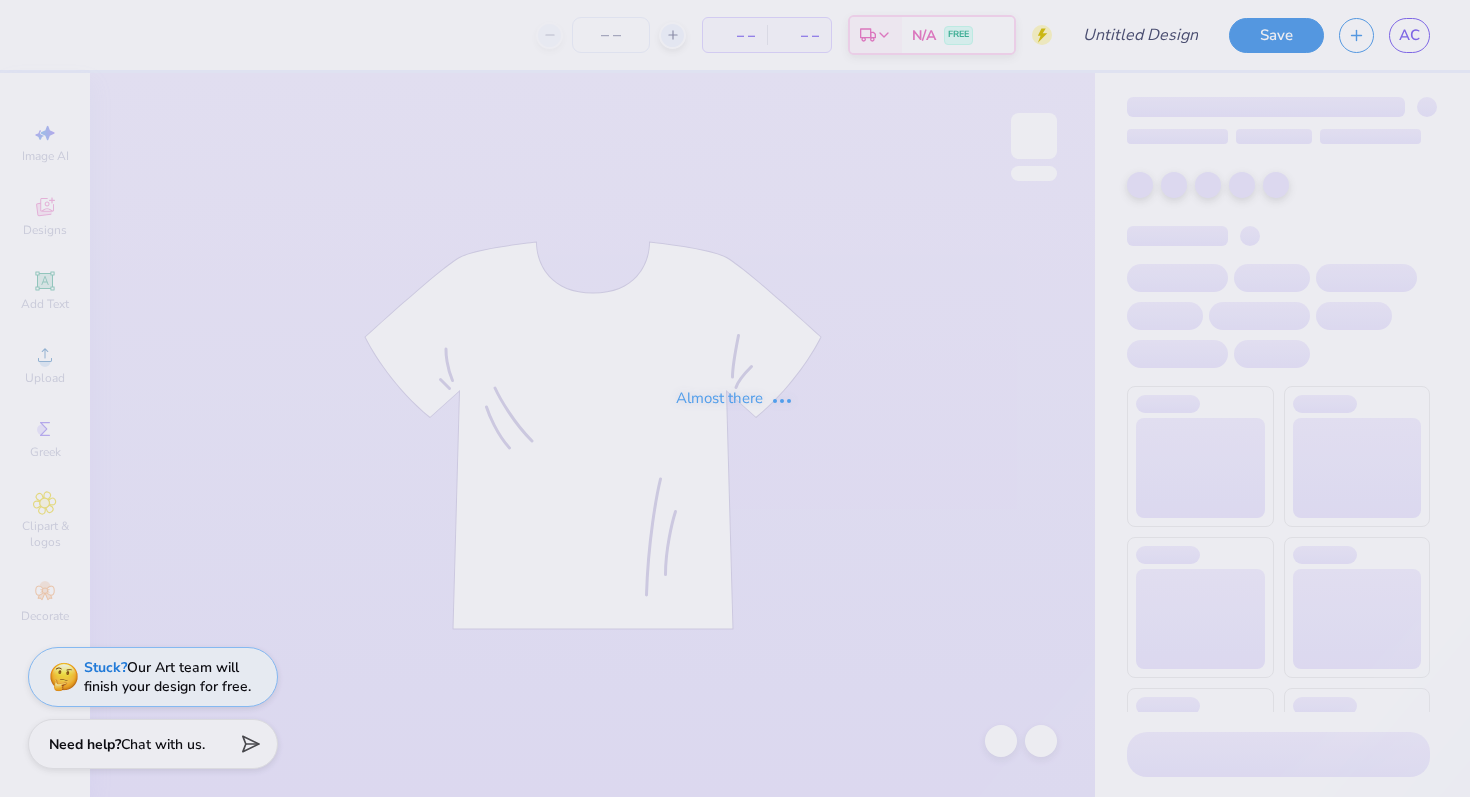 scroll, scrollTop: 0, scrollLeft: 0, axis: both 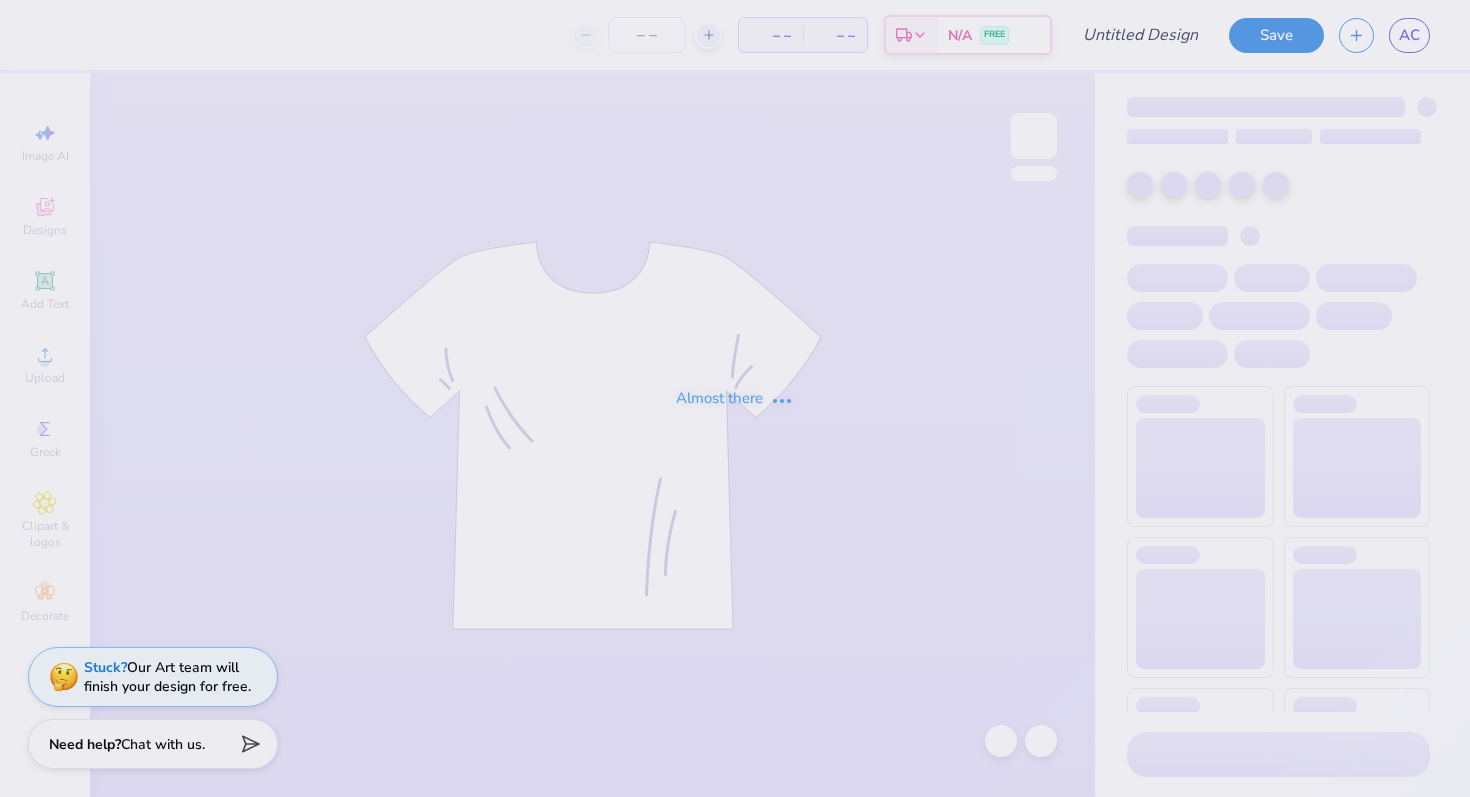 type on "parke x board" 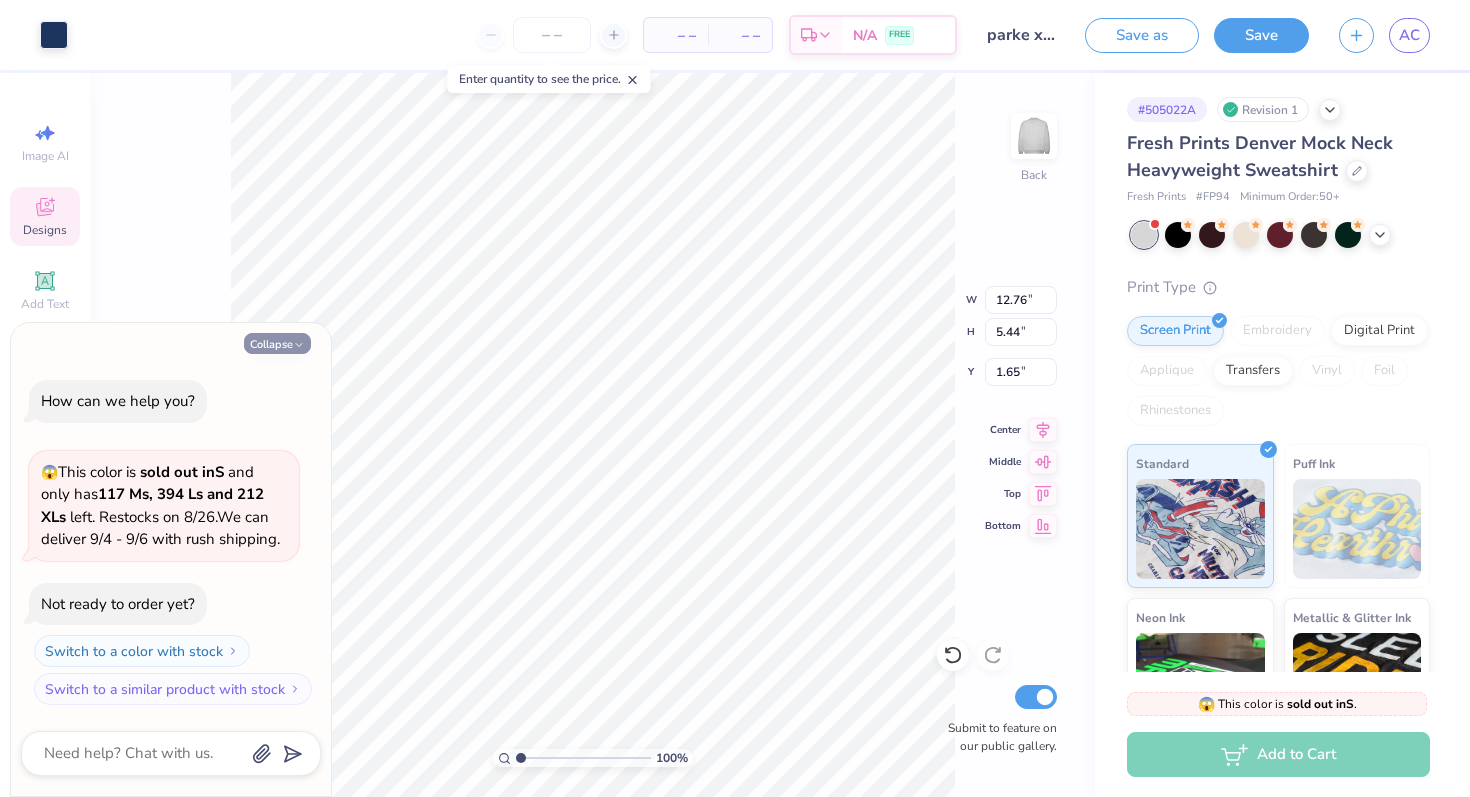 click on "Collapse" at bounding box center (277, 343) 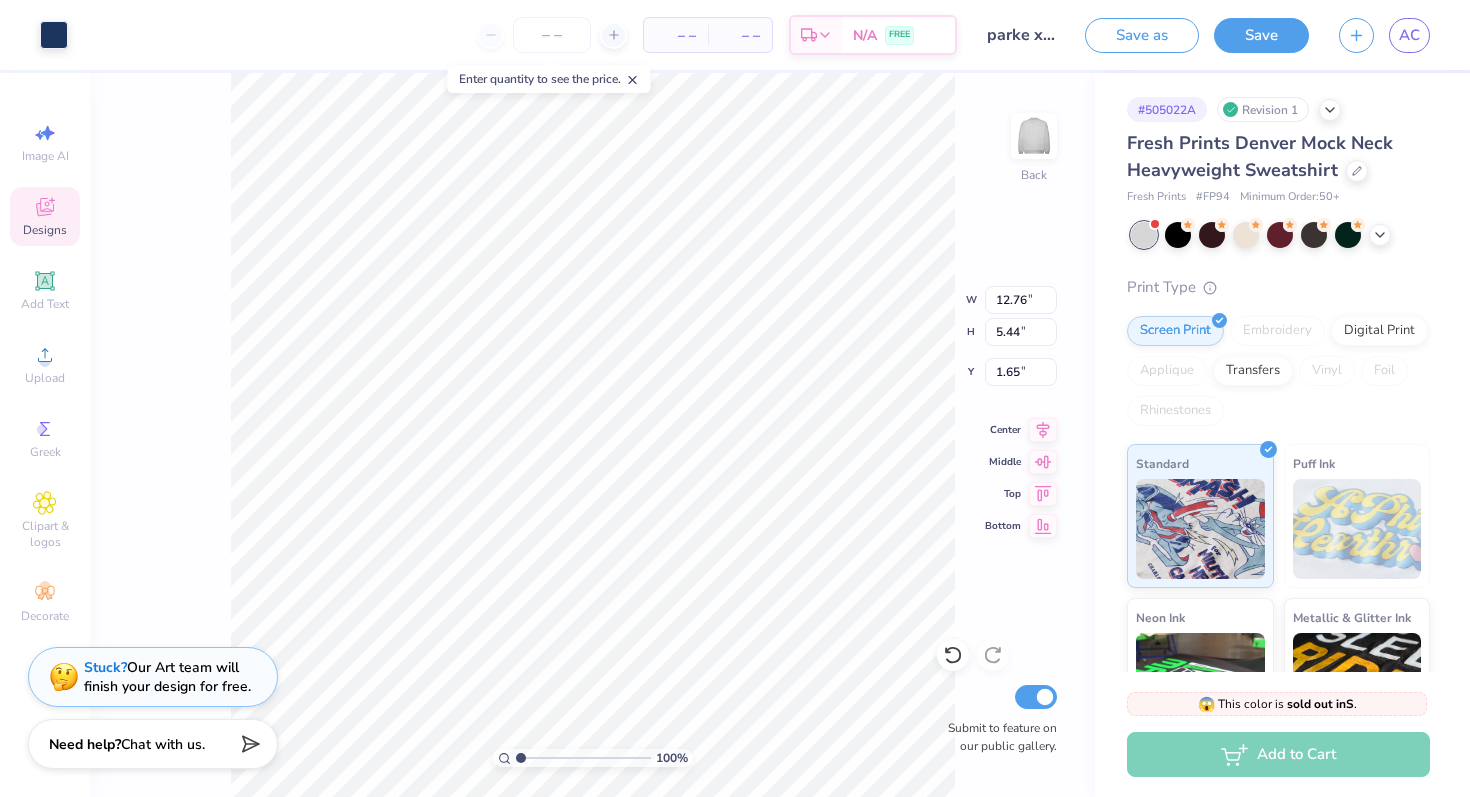 click on "Designs" at bounding box center [45, 230] 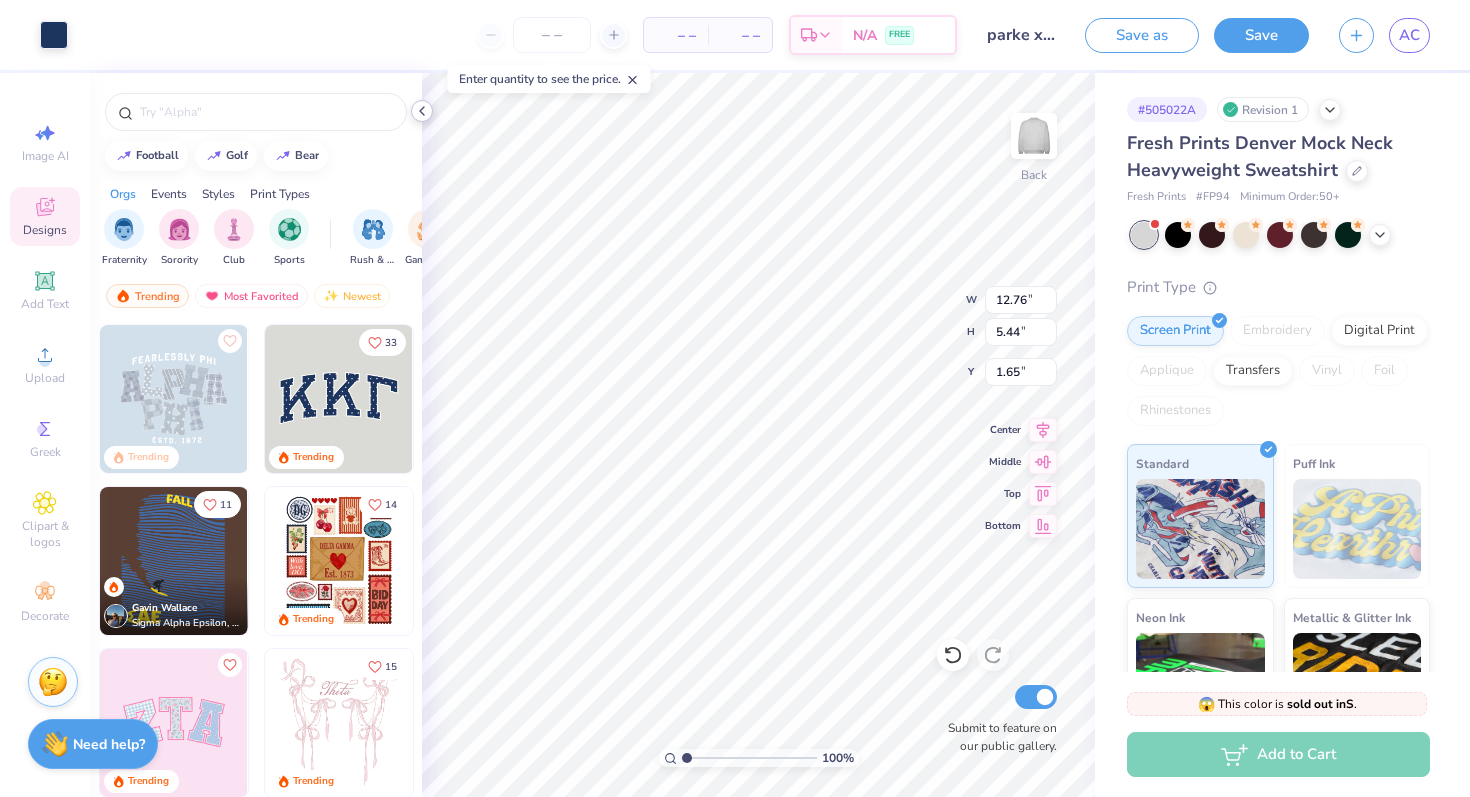 click 